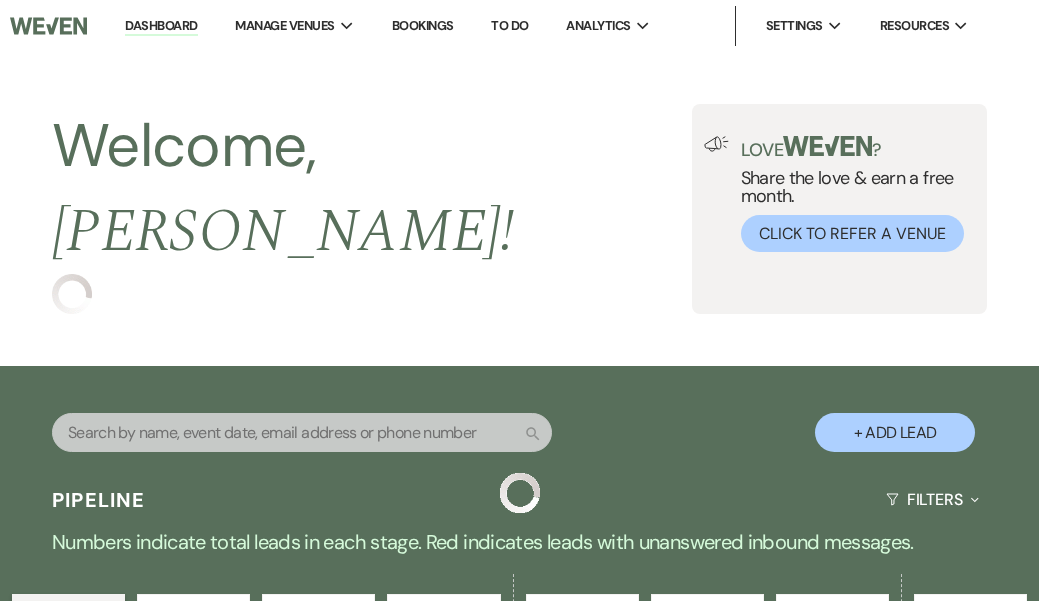 scroll, scrollTop: 0, scrollLeft: 0, axis: both 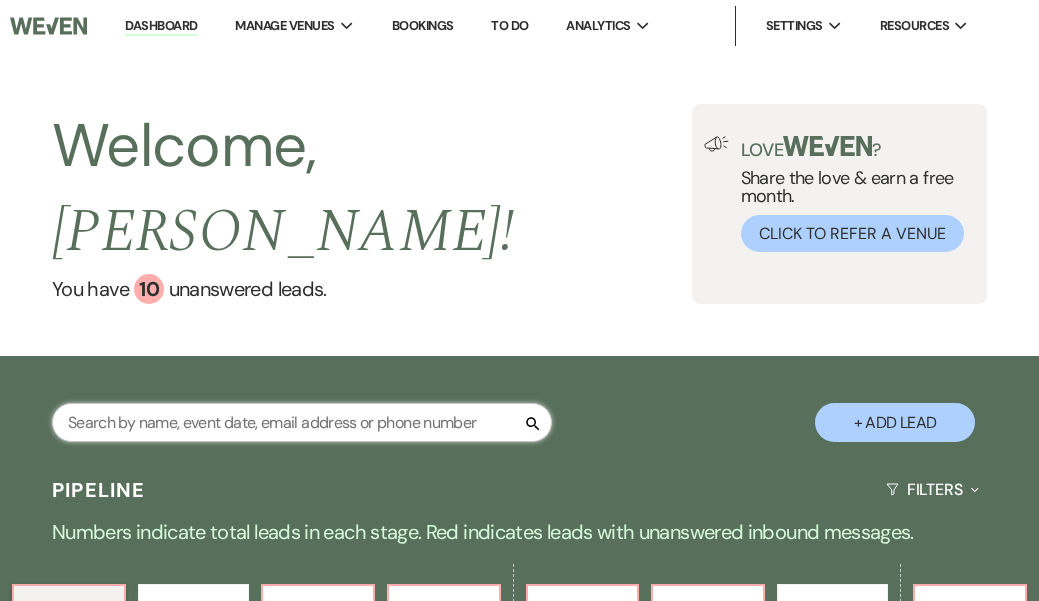 click at bounding box center [302, 422] 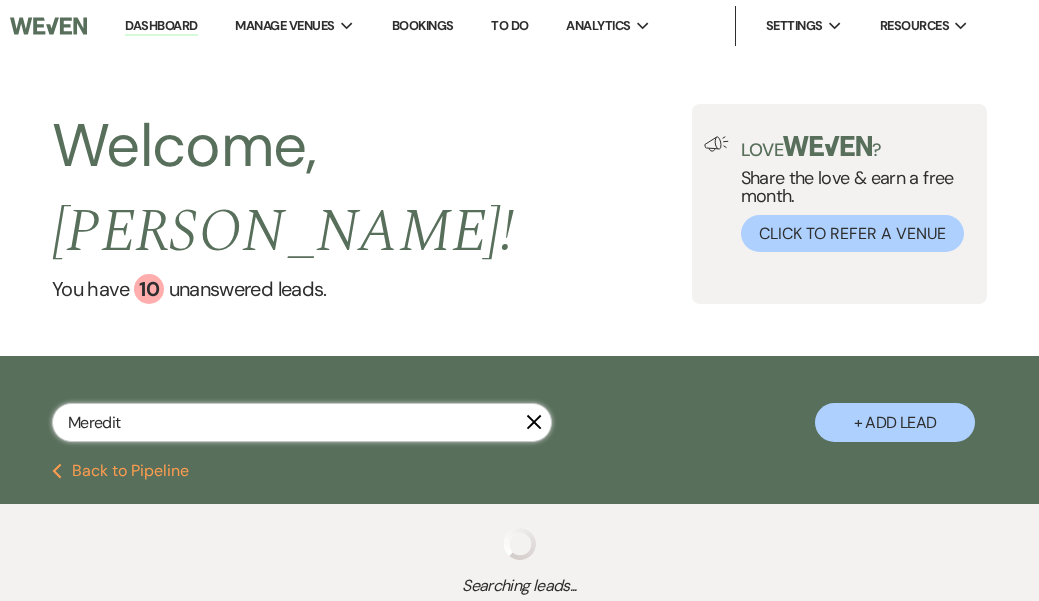 type on "[PERSON_NAME]" 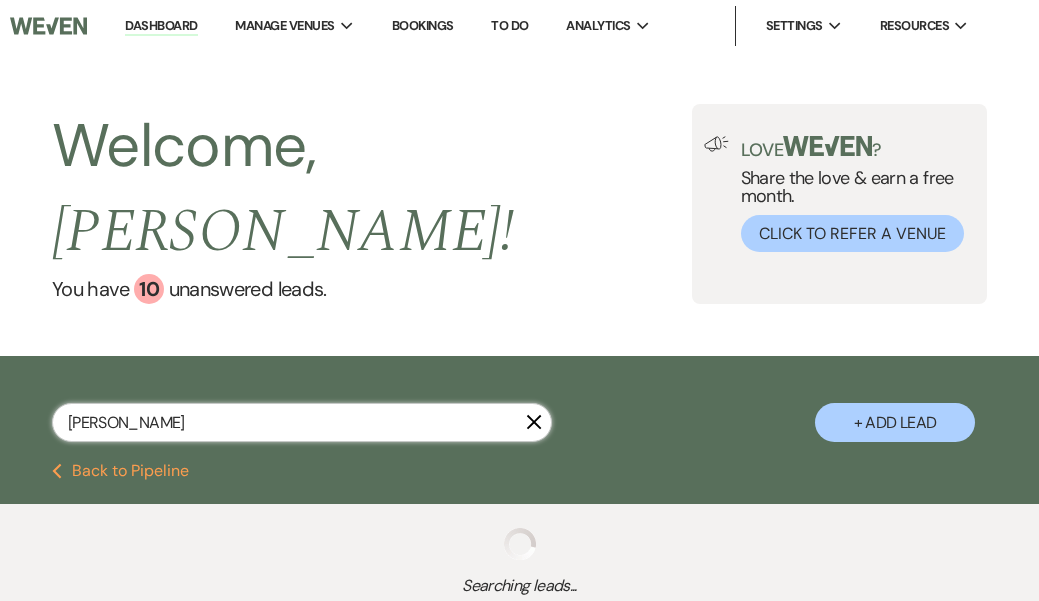 select on "8" 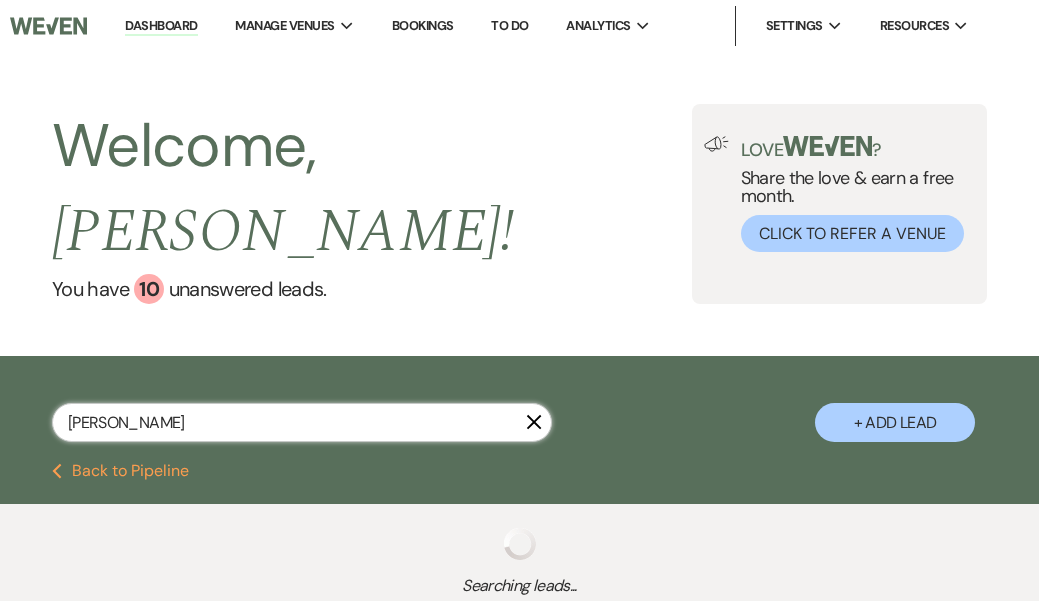 select on "1" 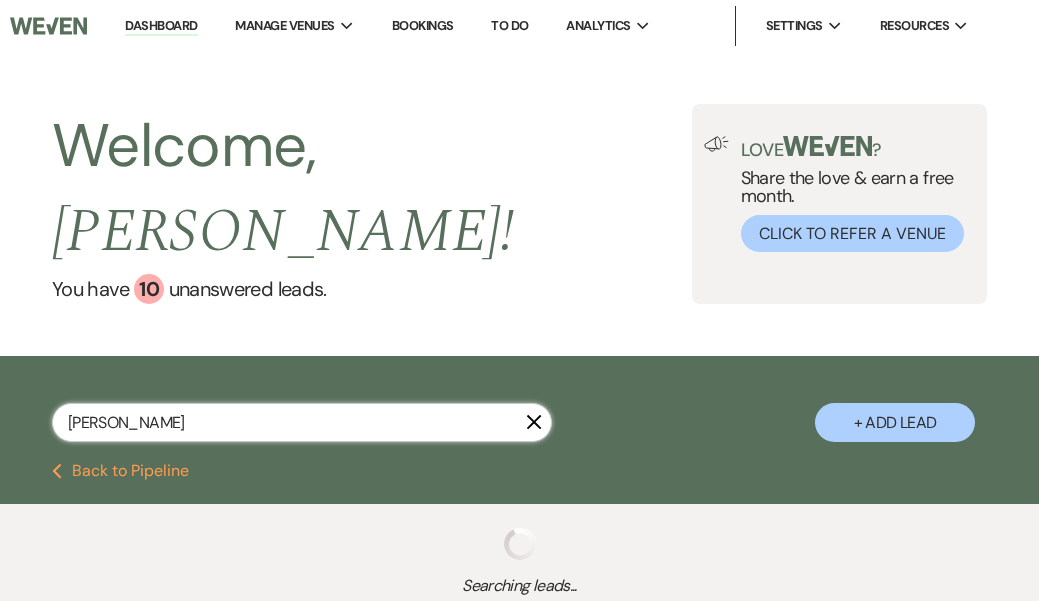 select on "6" 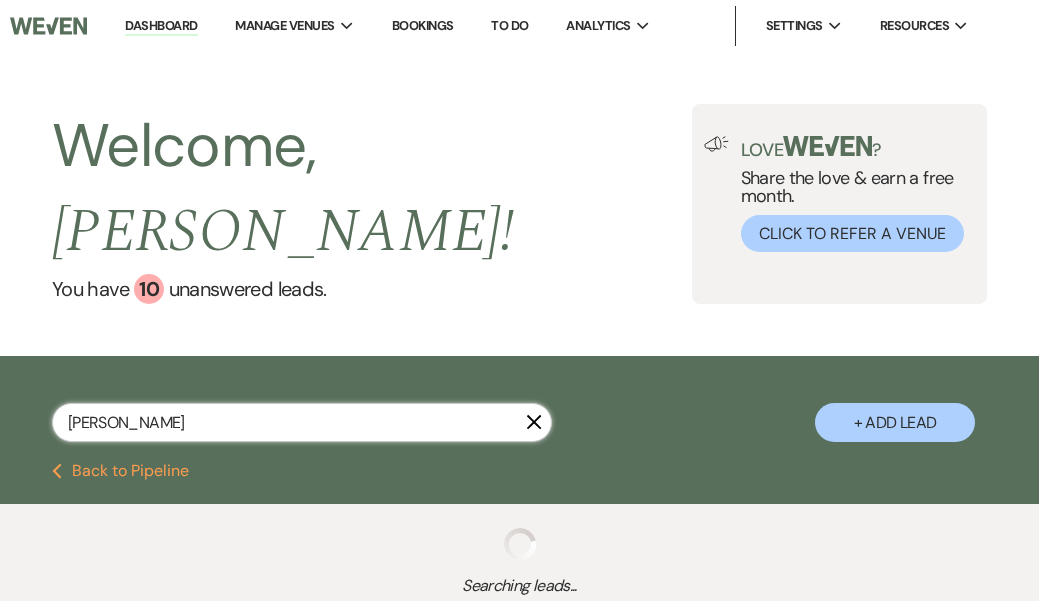 select on "8" 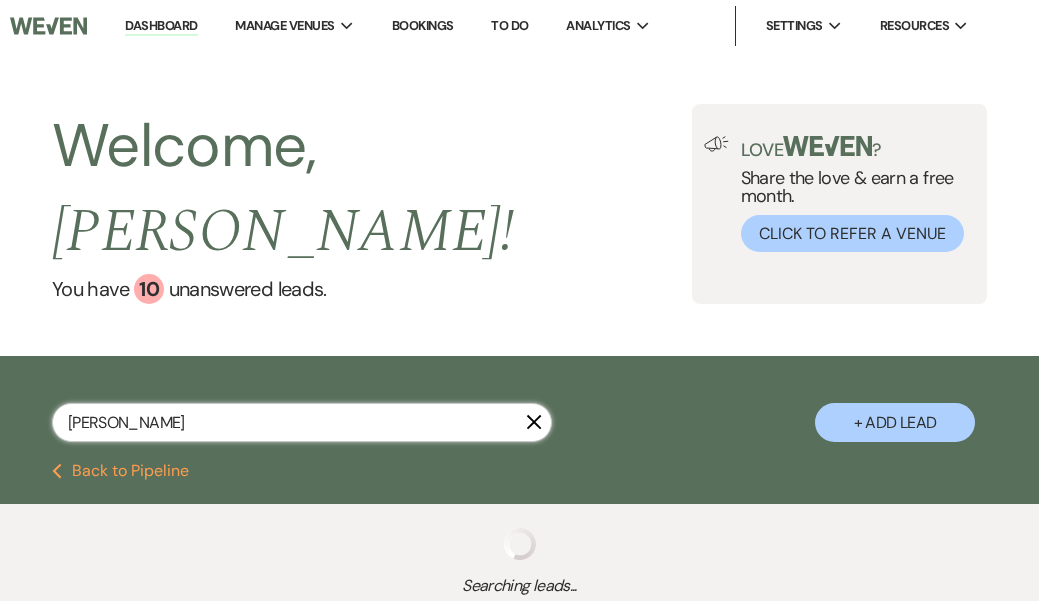 select on "2" 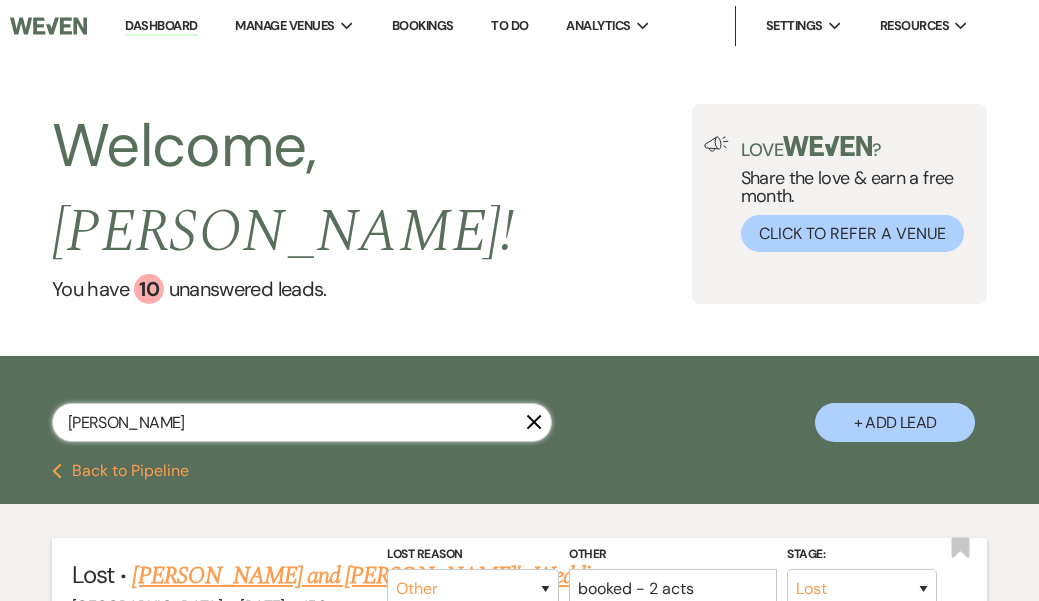 type on "[PERSON_NAME]" 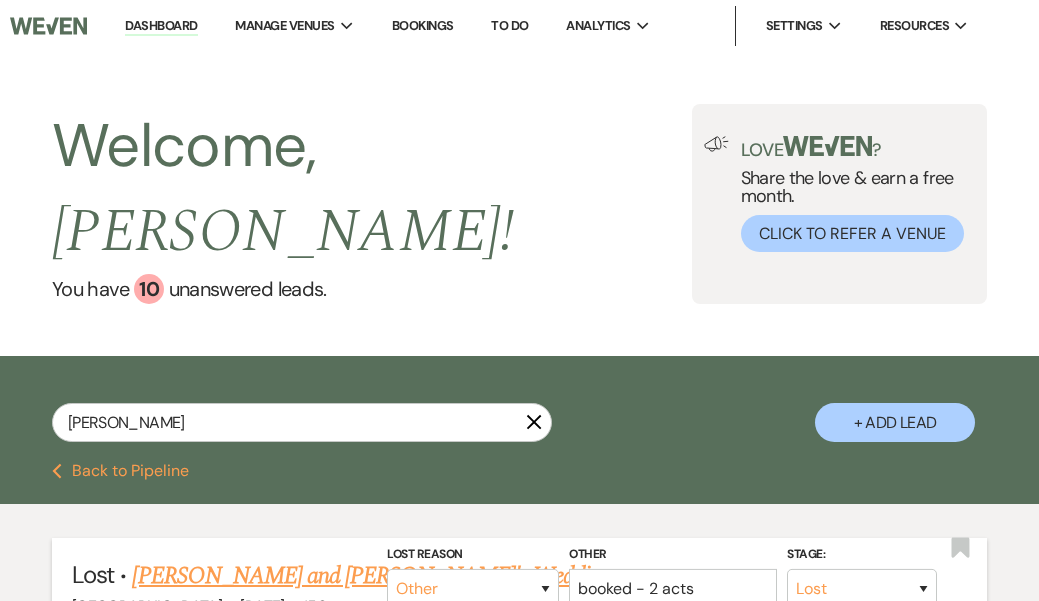 click on "[PERSON_NAME] and [PERSON_NAME]'s Wedding" at bounding box center [371, 576] 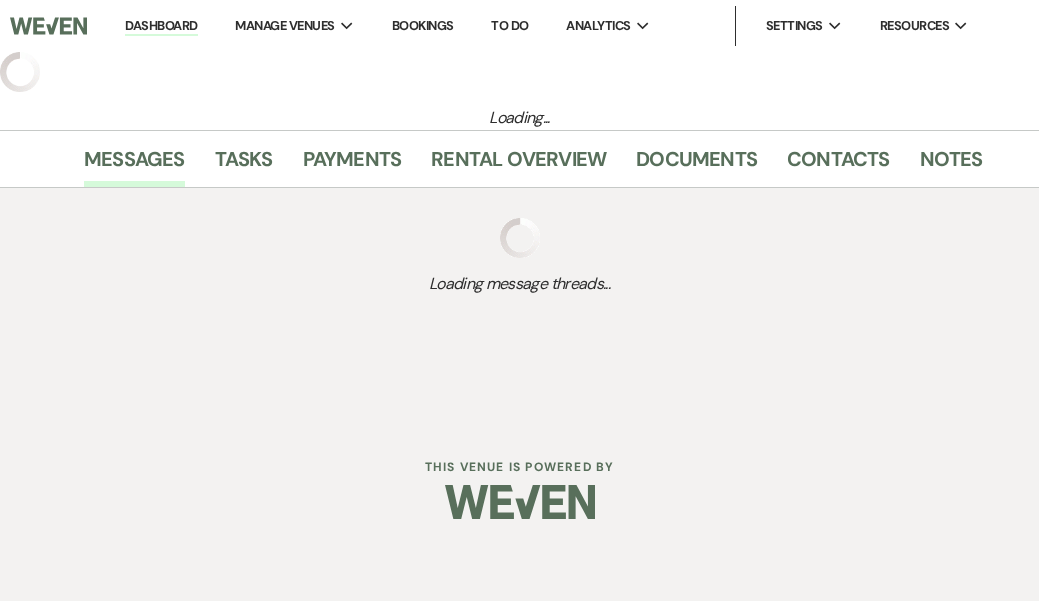 select on "8" 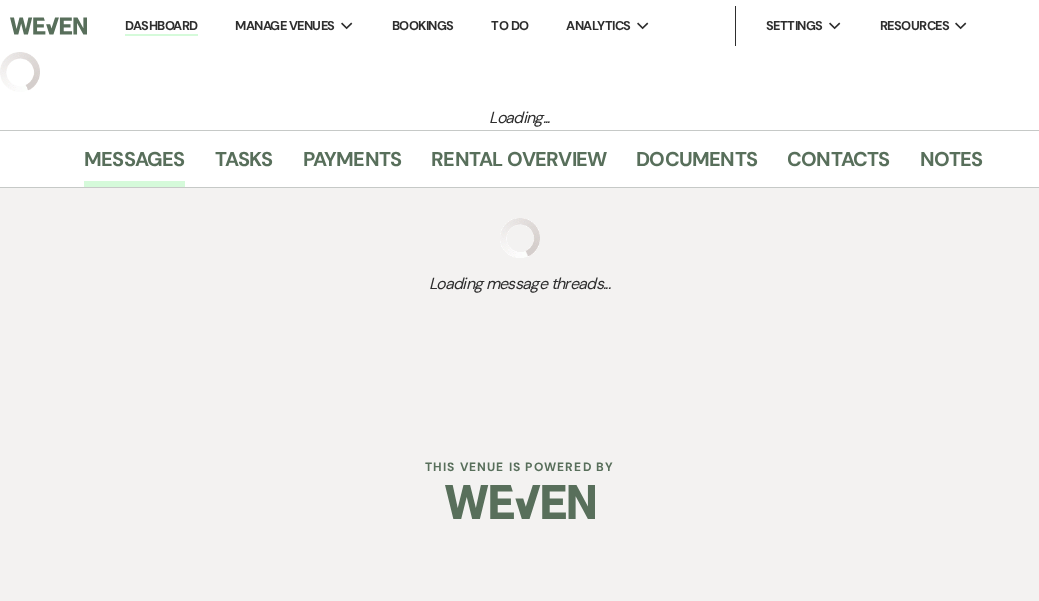 select on "1" 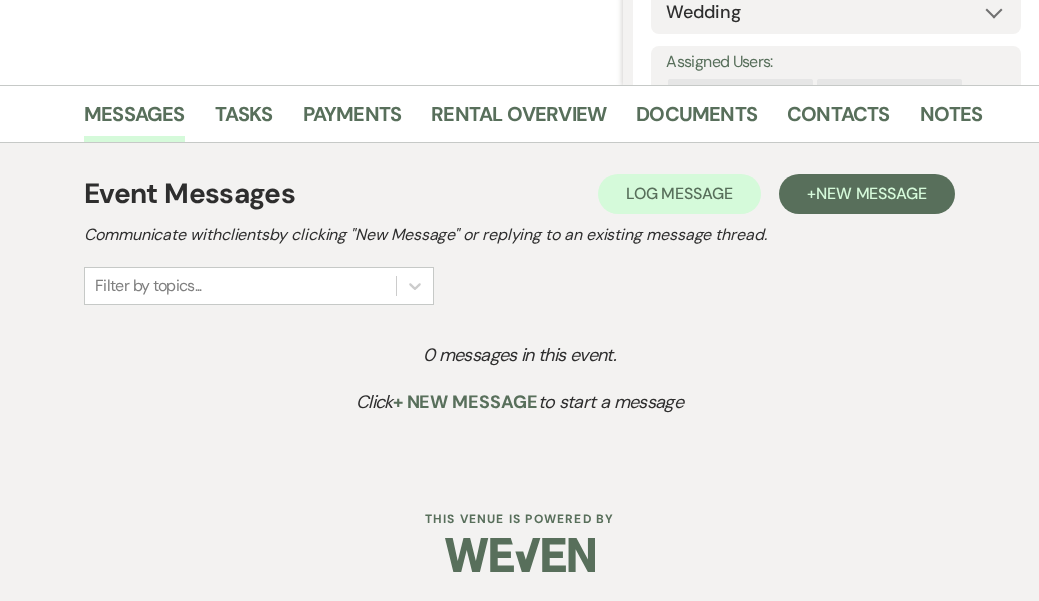 scroll, scrollTop: 415, scrollLeft: 0, axis: vertical 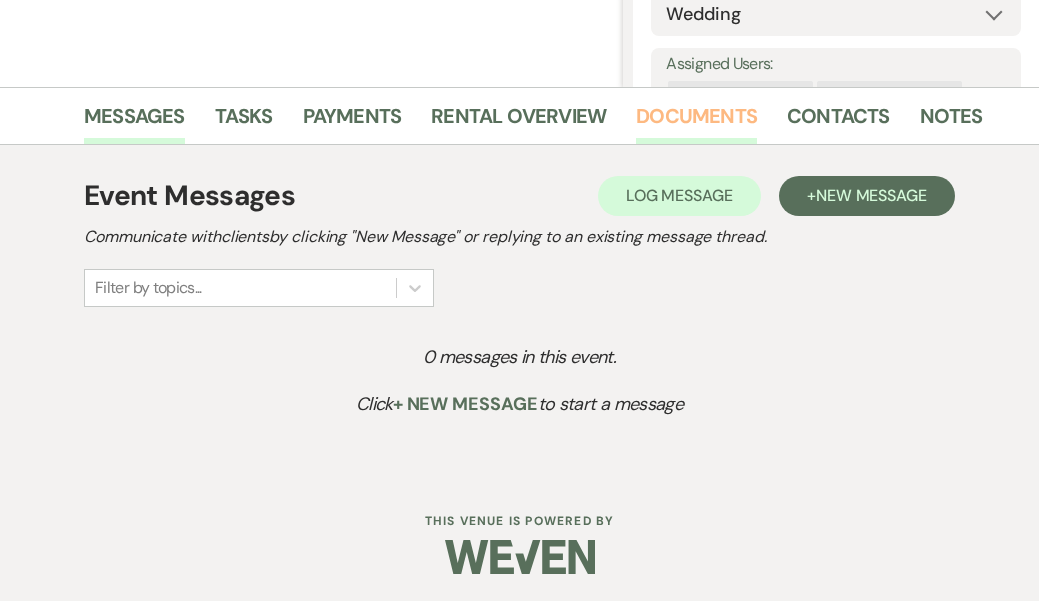 click on "Documents" at bounding box center [696, 122] 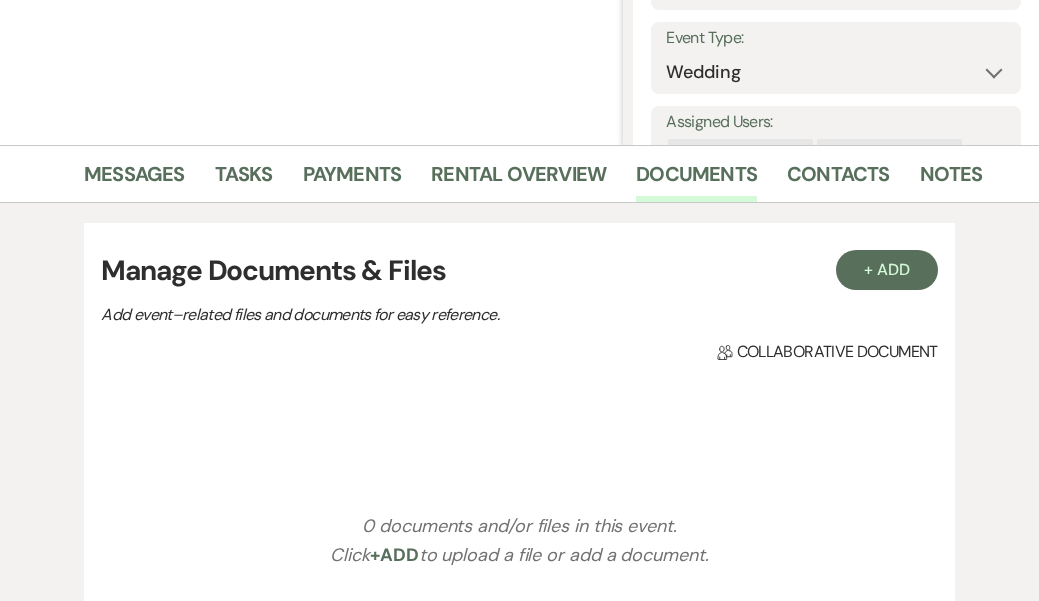 scroll, scrollTop: 358, scrollLeft: 0, axis: vertical 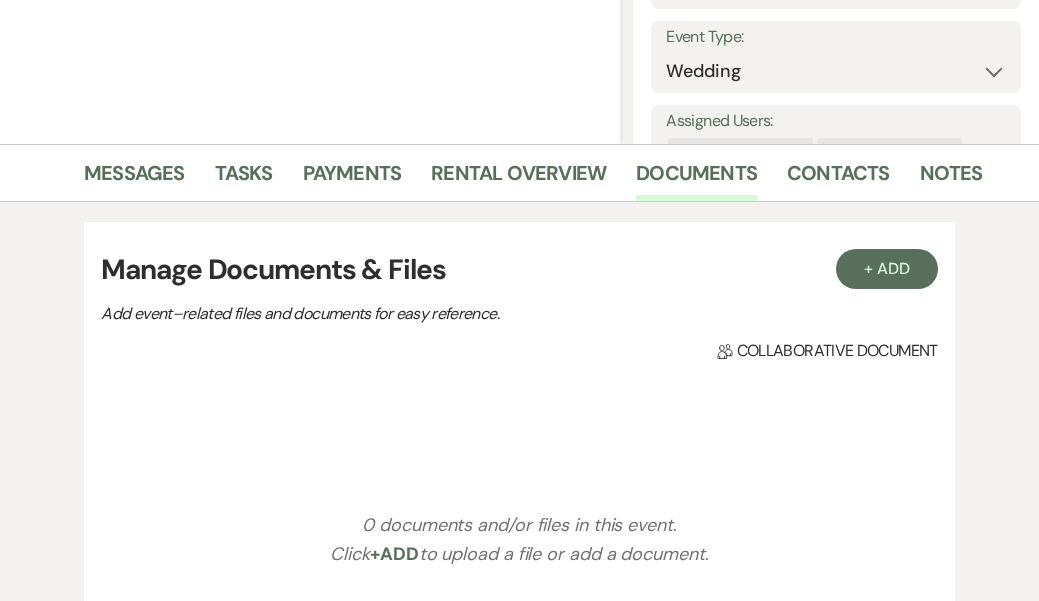 select on "8" 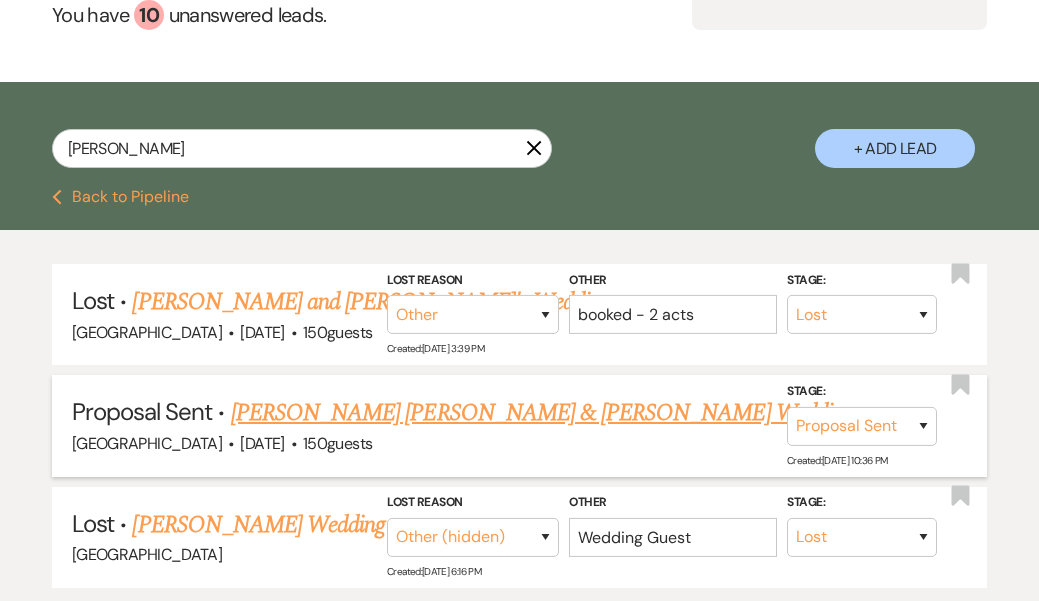 scroll, scrollTop: 275, scrollLeft: 0, axis: vertical 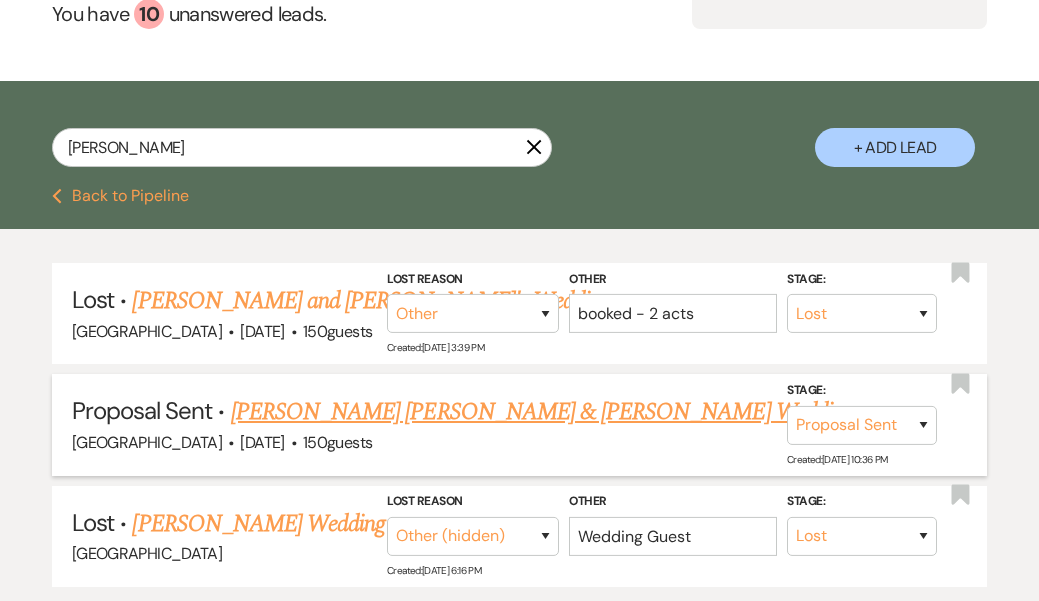 click on "[PERSON_NAME] [PERSON_NAME] & [PERSON_NAME] Wedding" at bounding box center (542, 412) 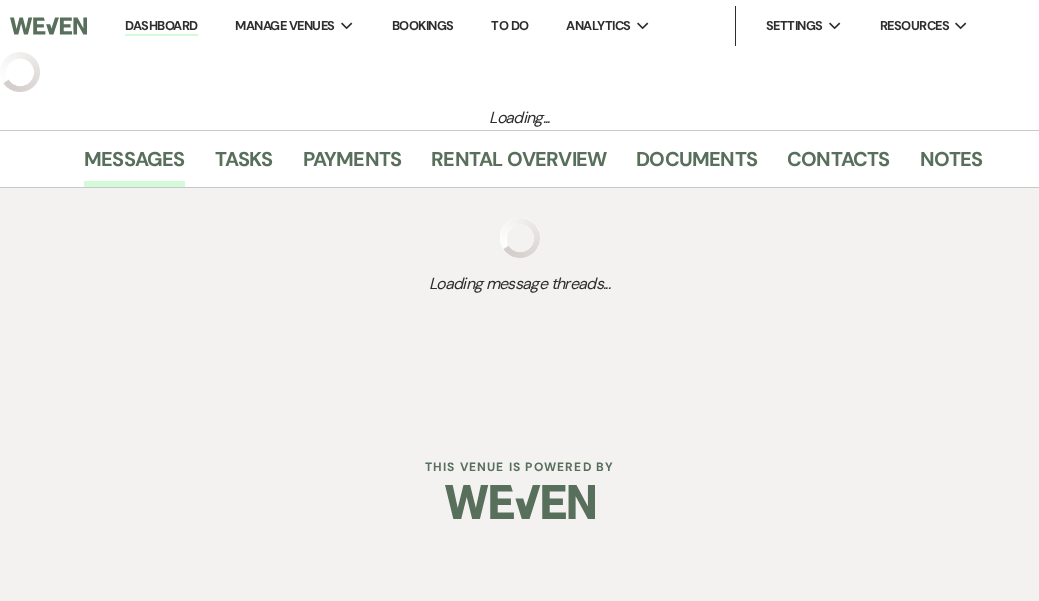 select on "6" 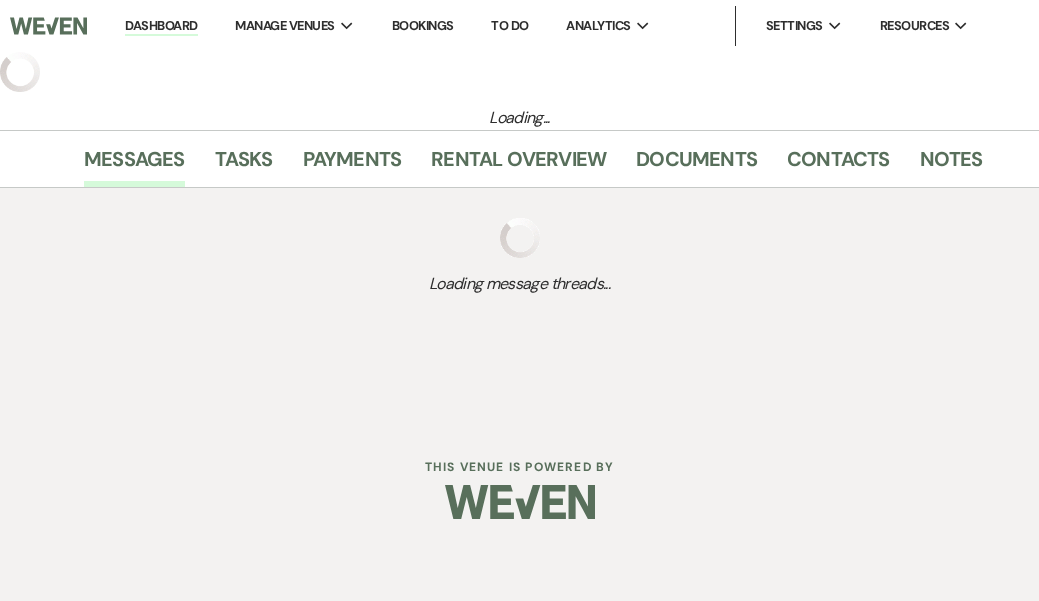 select on "5" 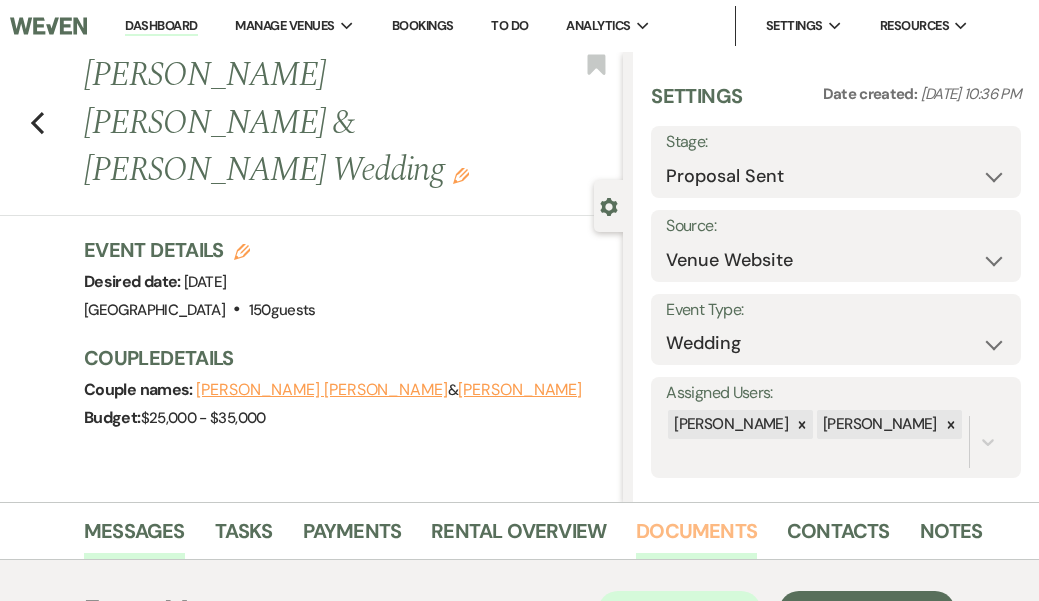 click on "Documents" at bounding box center (696, 537) 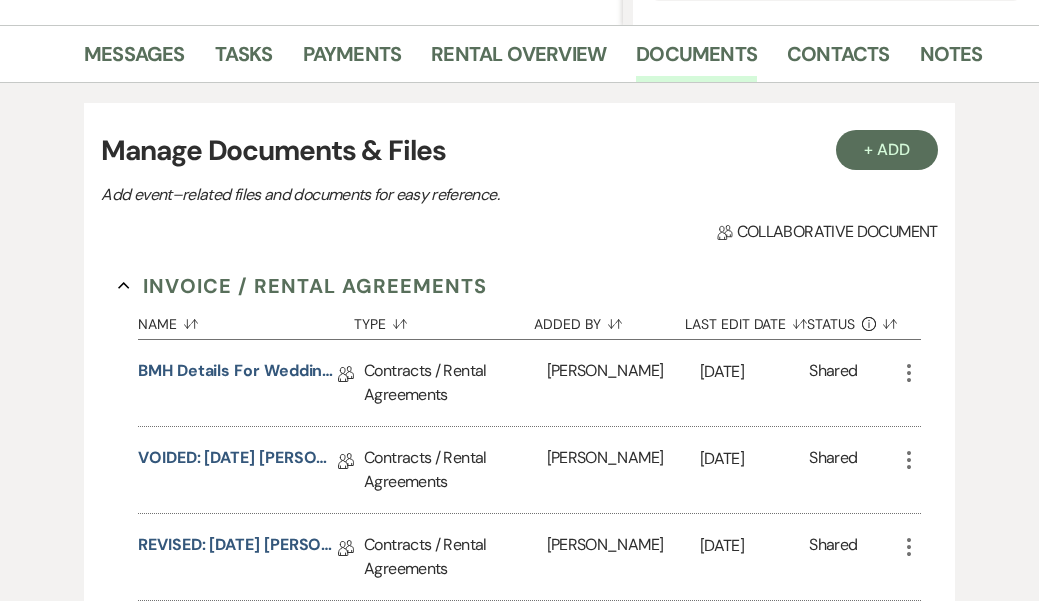 scroll, scrollTop: 481, scrollLeft: 0, axis: vertical 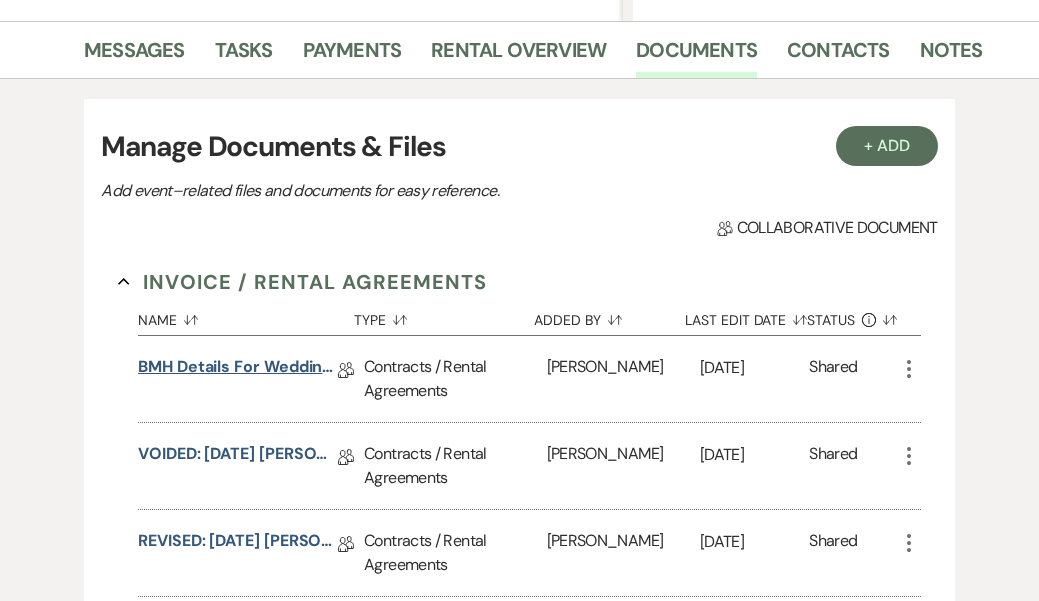 click on "BMH Details for Wedding Rental Agreement" at bounding box center [238, 370] 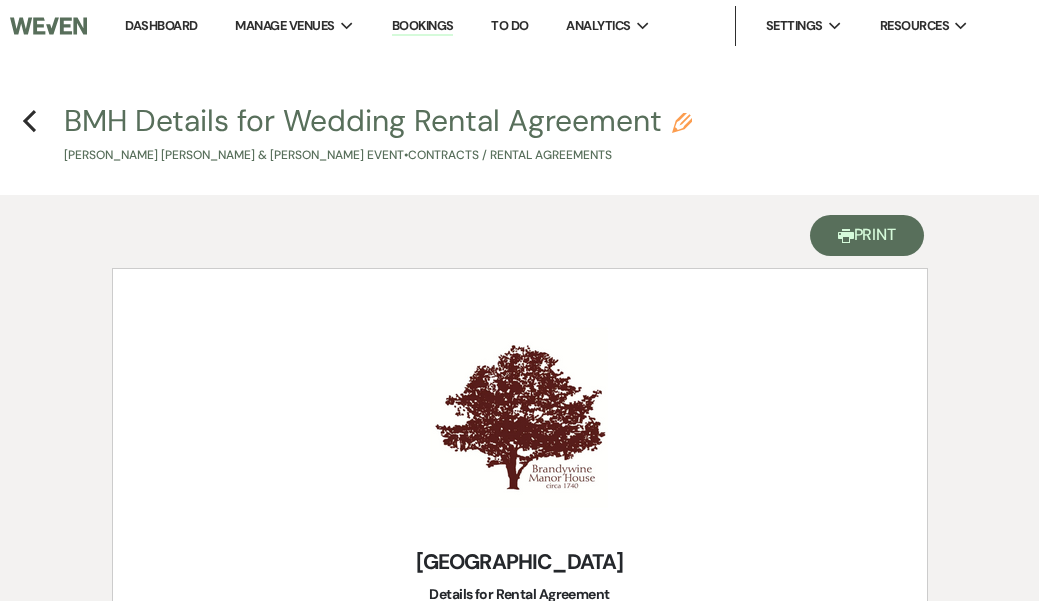 click on "Printer  Print" at bounding box center (867, 235) 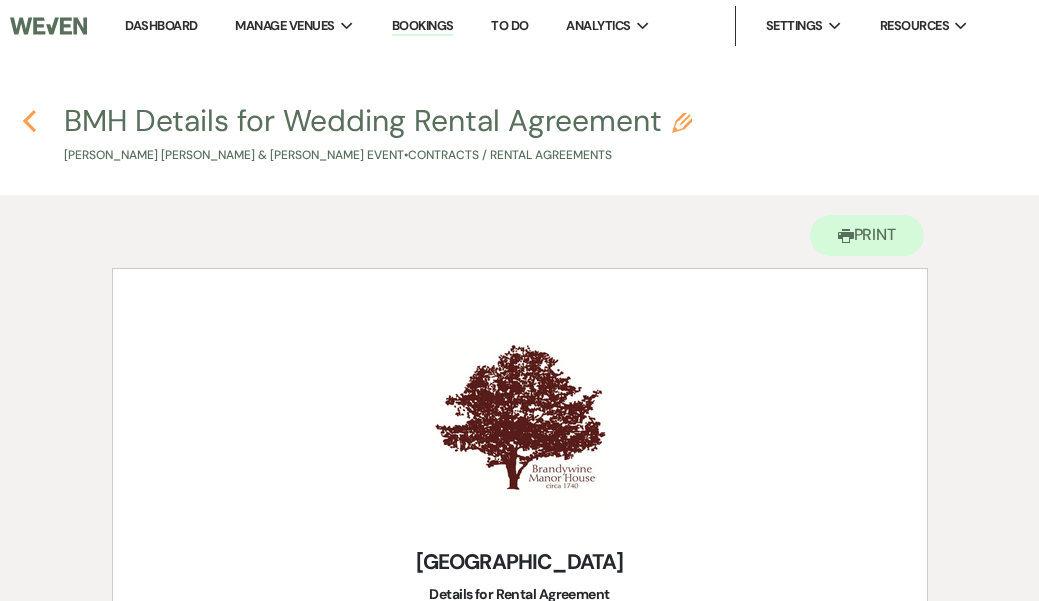 click on "Previous" 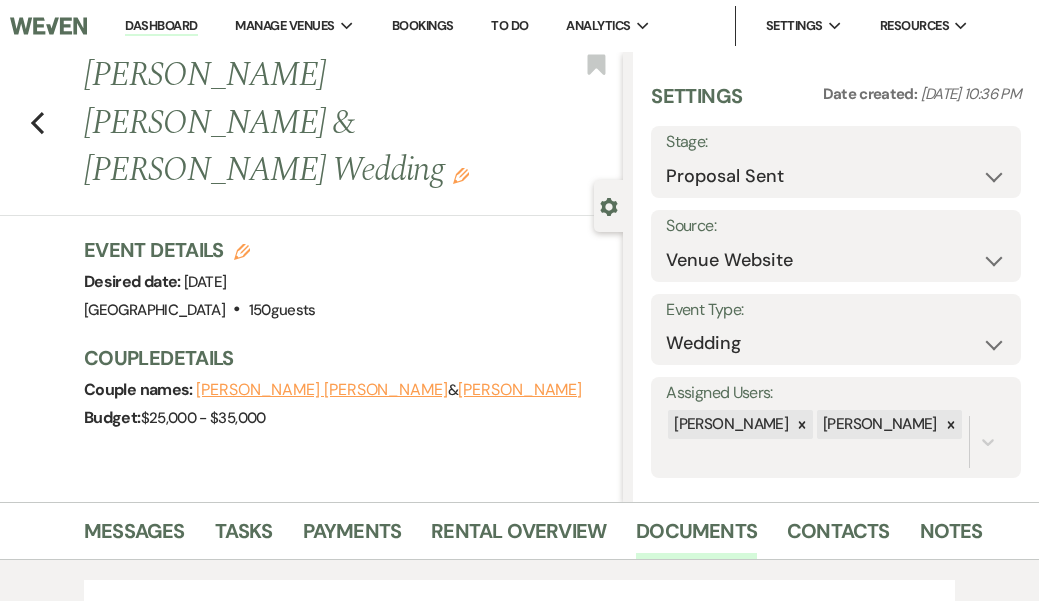 scroll, scrollTop: 481, scrollLeft: 0, axis: vertical 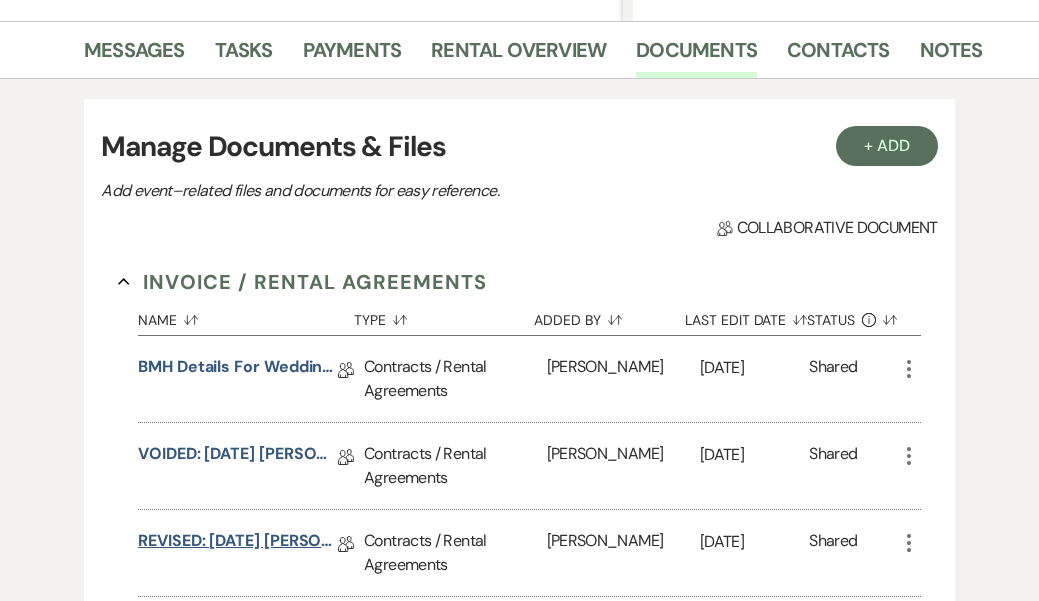 click on "REVISED: [DATE] [PERSON_NAME] Rental Agreement" at bounding box center [238, 544] 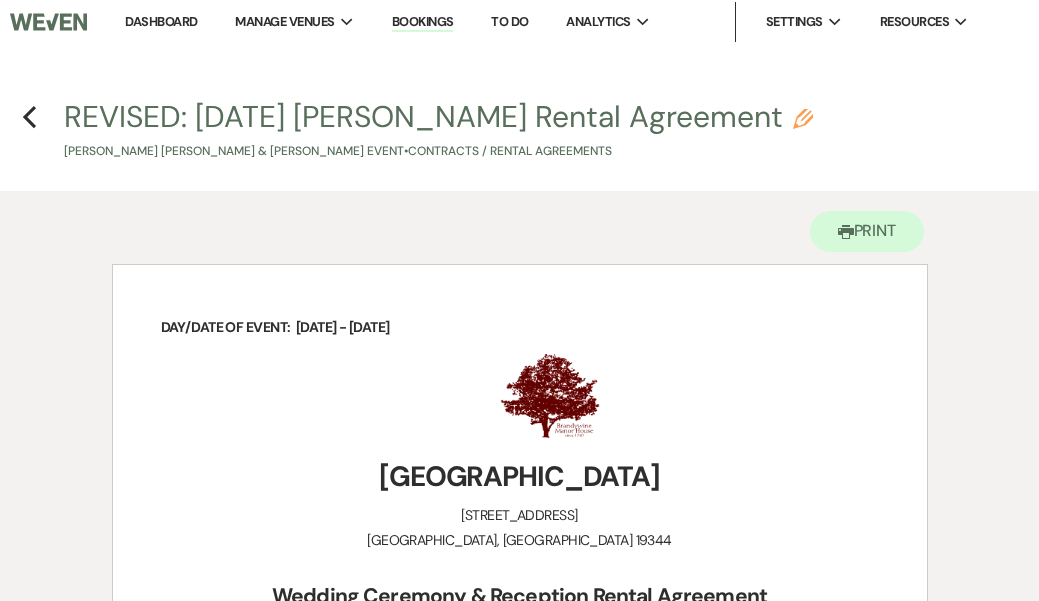 scroll, scrollTop: 4, scrollLeft: 0, axis: vertical 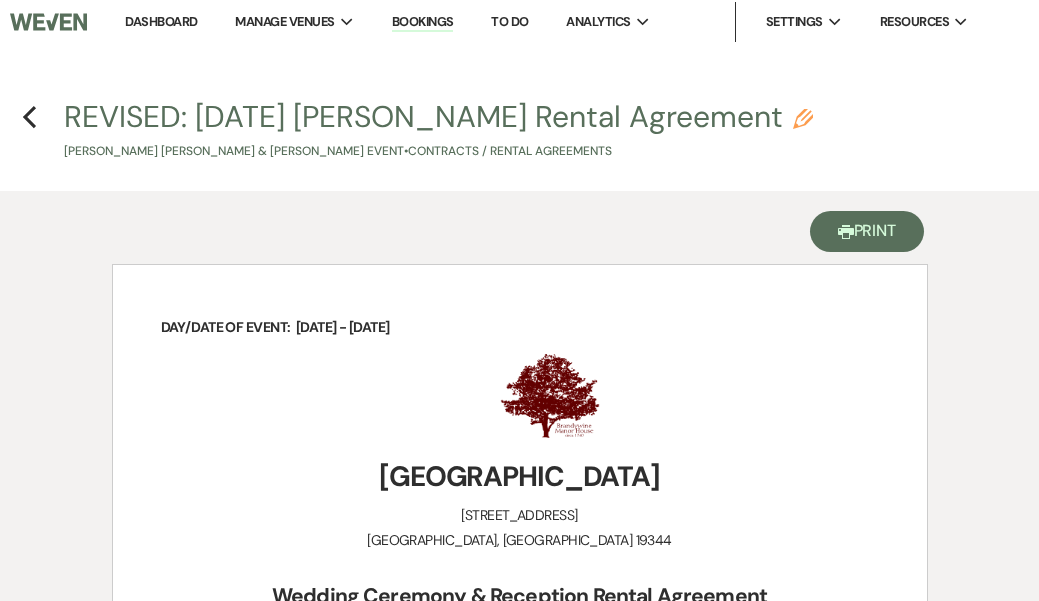 click on "Printer  Print" at bounding box center (867, 231) 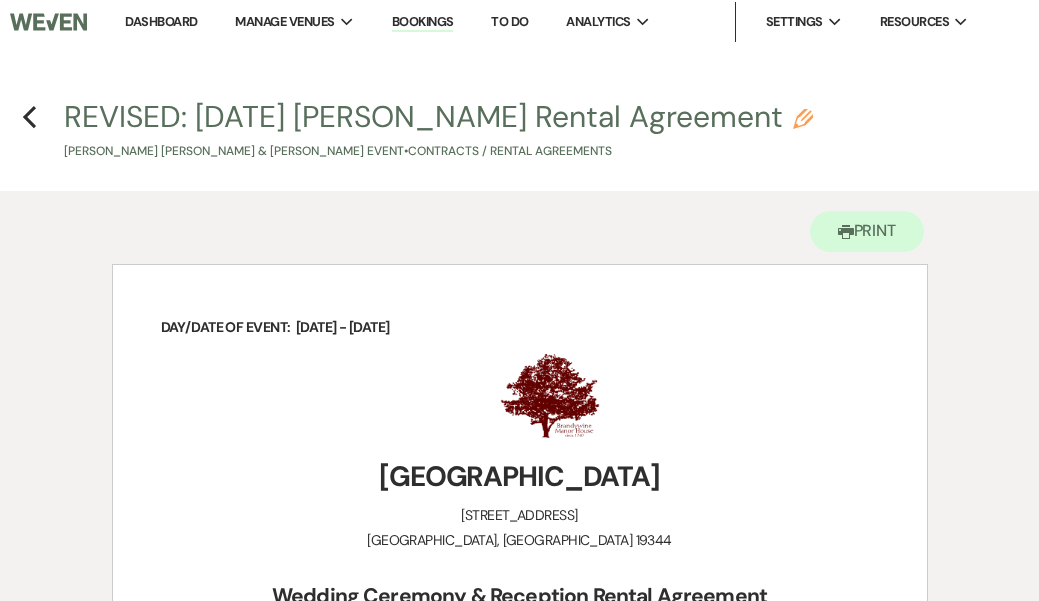 click on "Previous REVISED: [DATE] [PERSON_NAME] Rental Agreement Pencil [PERSON_NAME] [PERSON_NAME] & [PERSON_NAME] Event  •  Contracts / Rental Agreements" at bounding box center [519, 128] 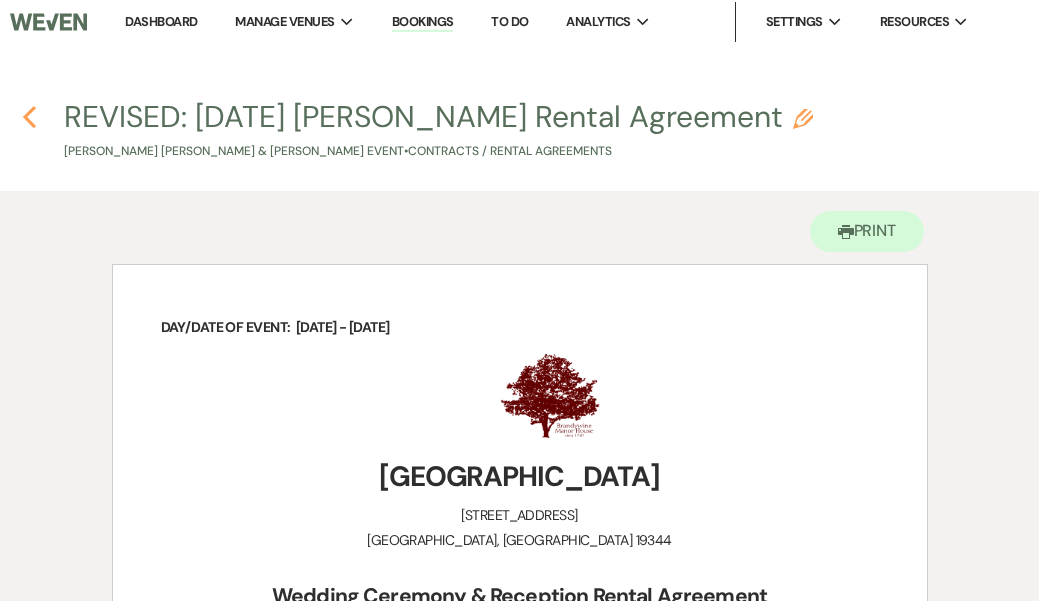 click on "Previous" 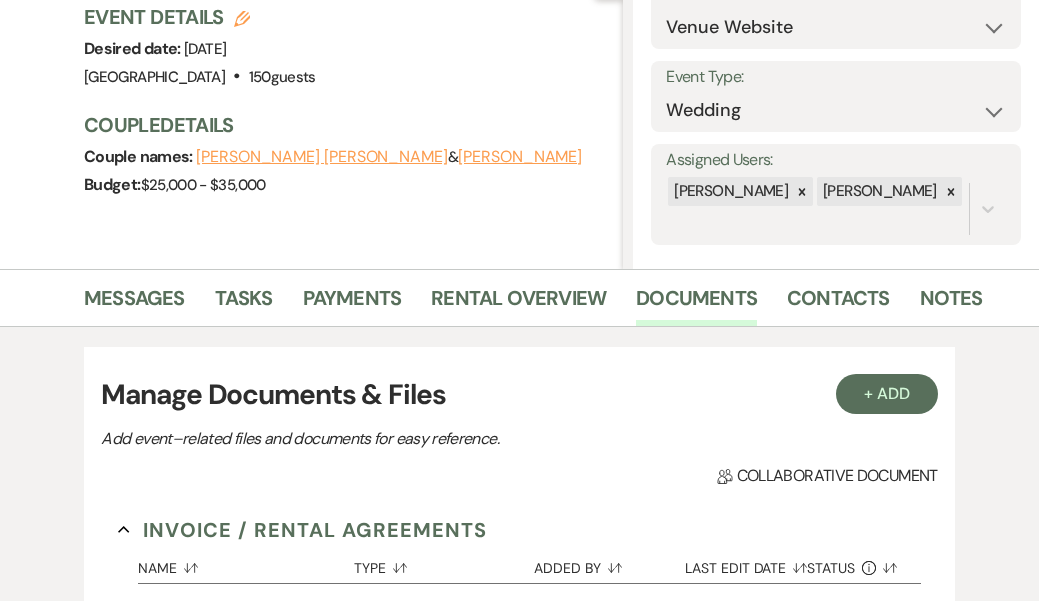 scroll, scrollTop: 162, scrollLeft: 0, axis: vertical 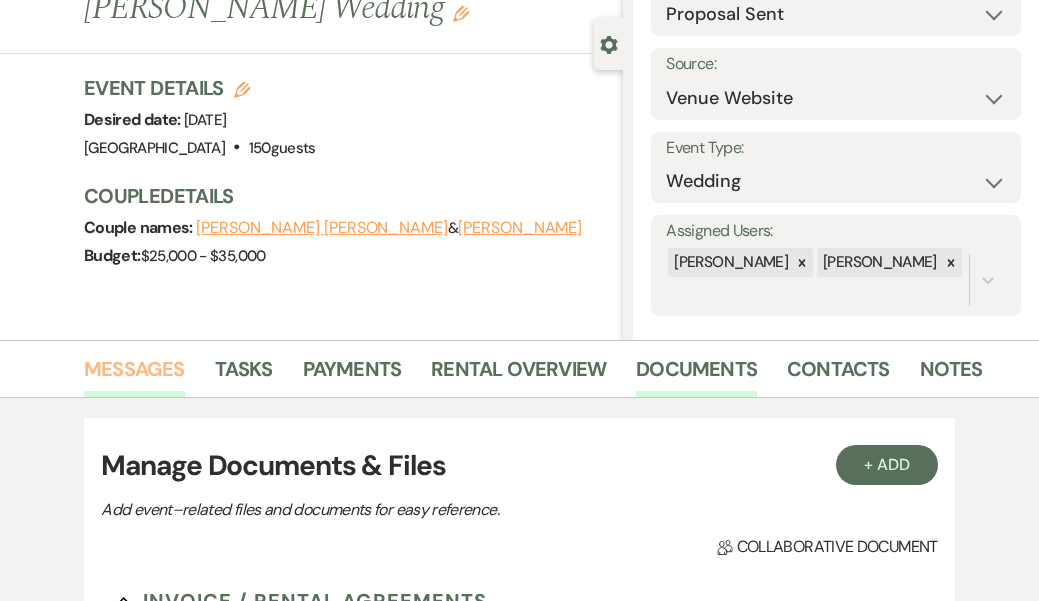 click on "Messages" at bounding box center (134, 375) 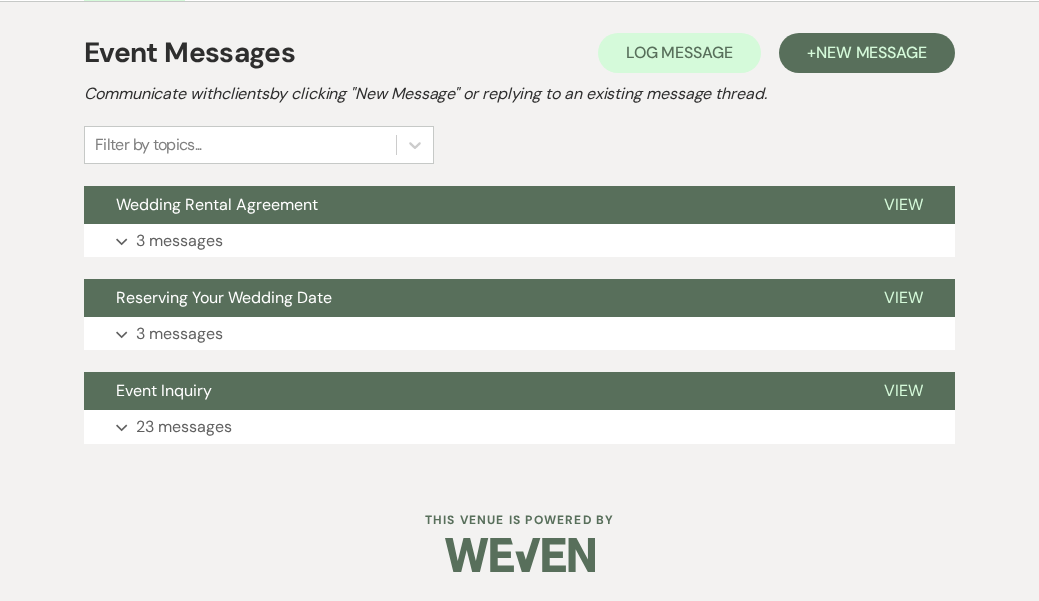 scroll, scrollTop: 557, scrollLeft: 0, axis: vertical 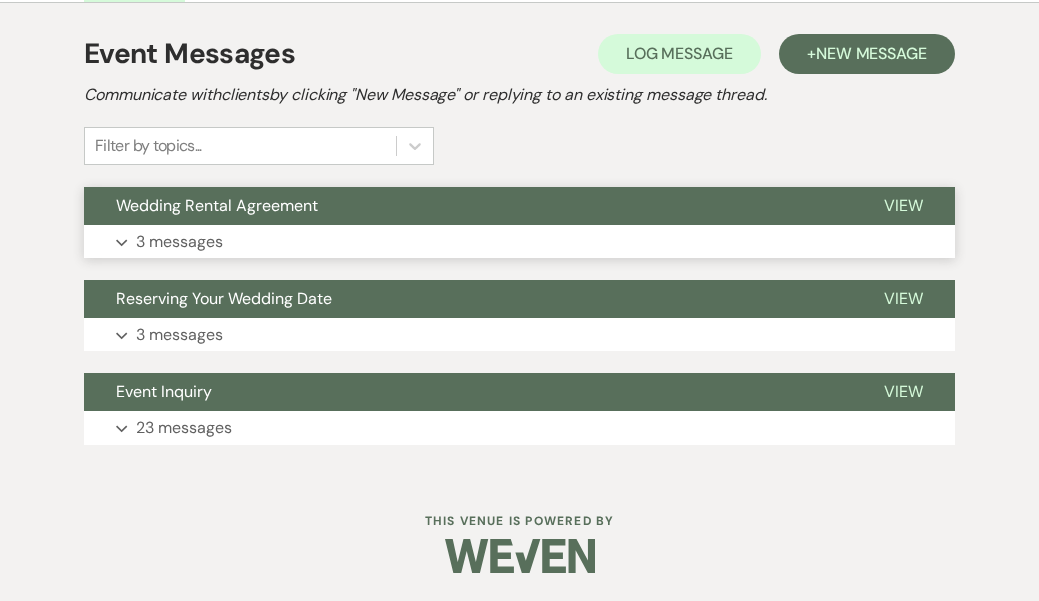 click on "Wedding Rental Agreement" at bounding box center [217, 205] 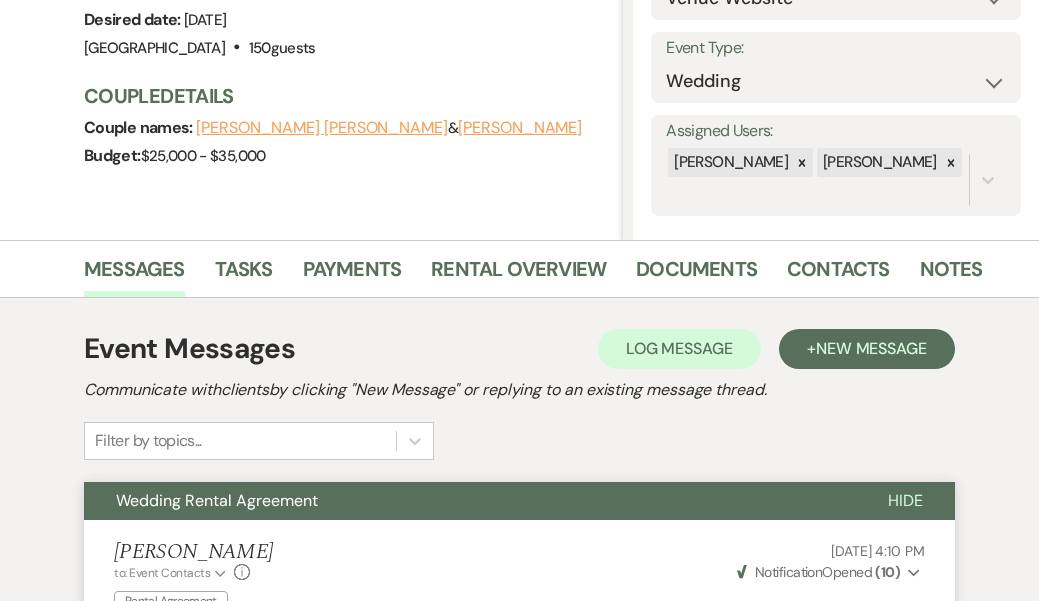 scroll, scrollTop: 260, scrollLeft: 0, axis: vertical 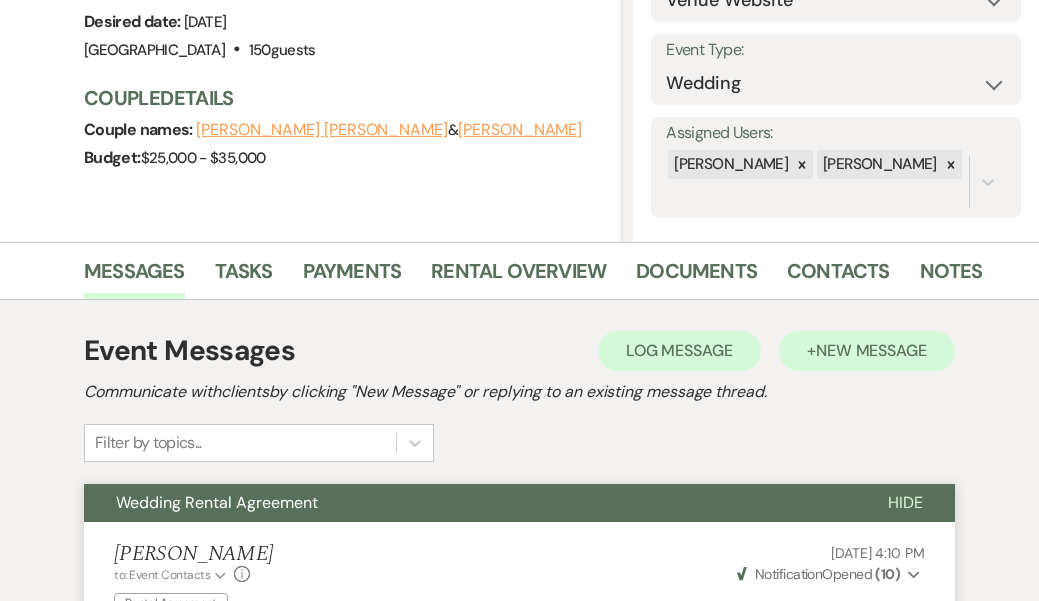click on "New Message" at bounding box center (871, 350) 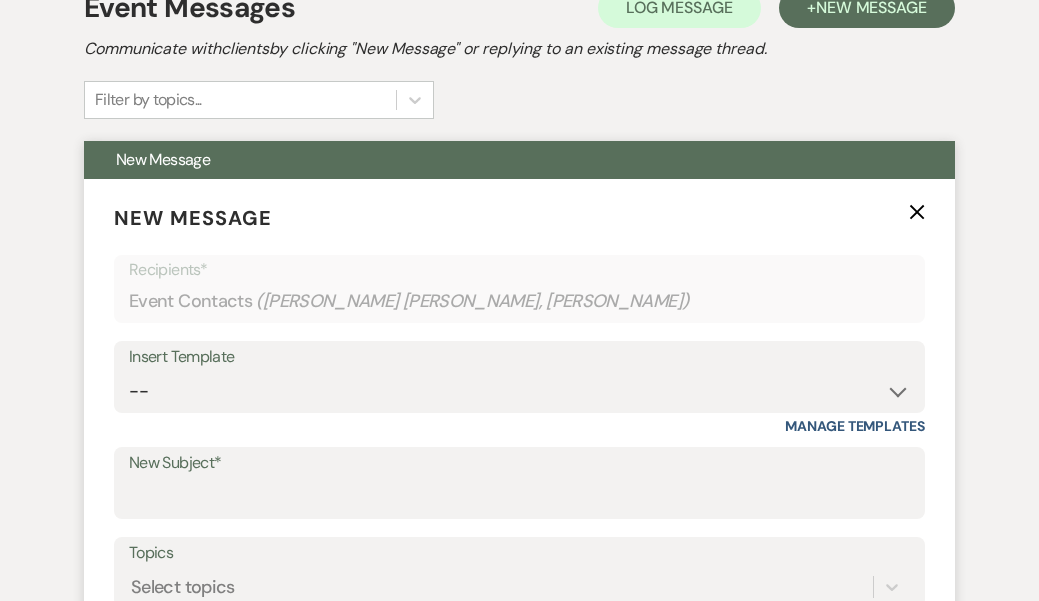 scroll, scrollTop: 604, scrollLeft: 0, axis: vertical 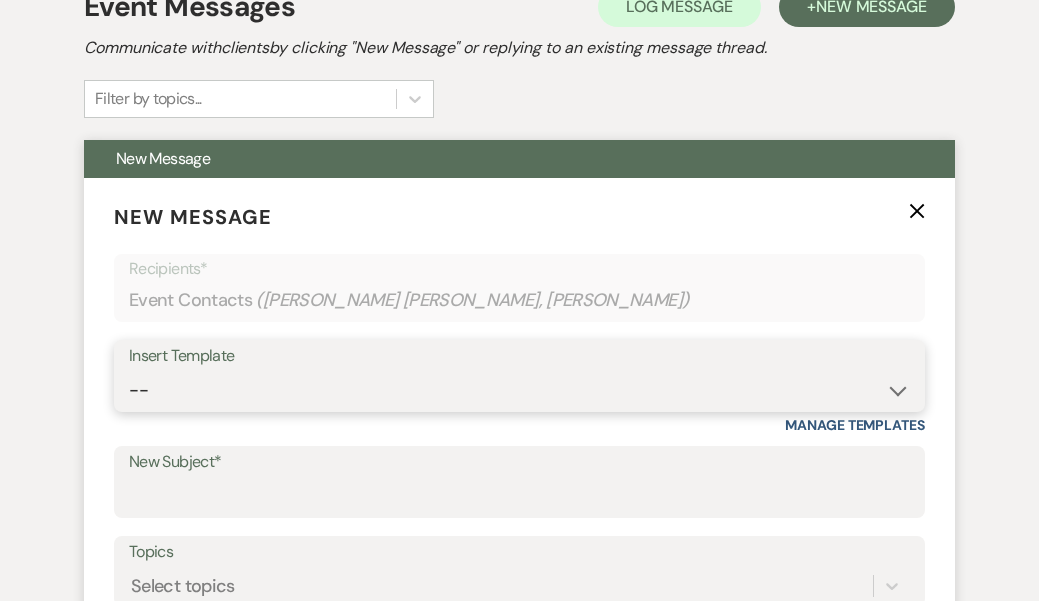select on "3458" 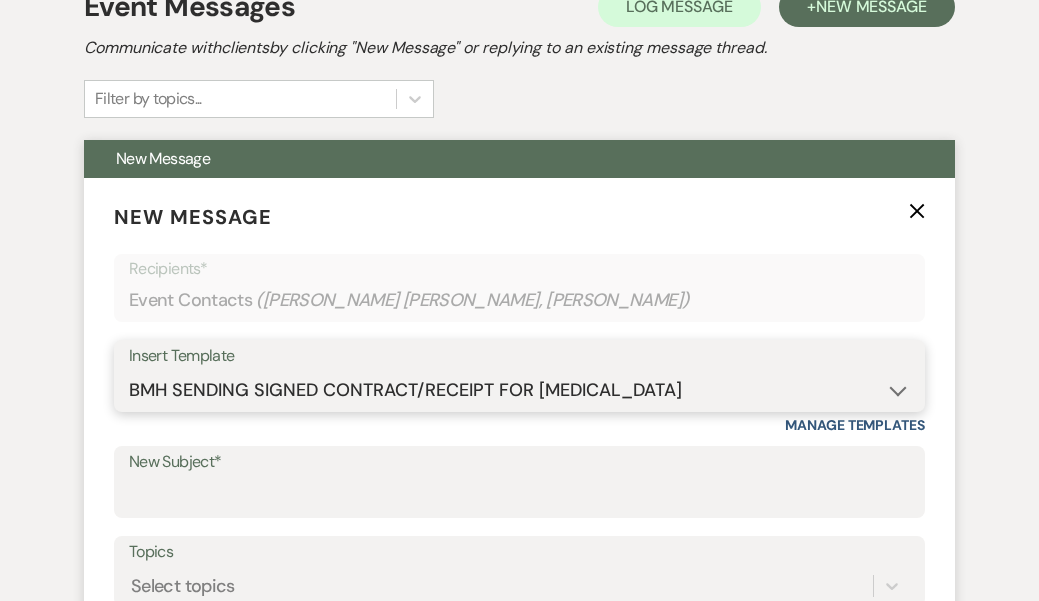 type on "Your Wedding Day at [GEOGRAPHIC_DATA]" 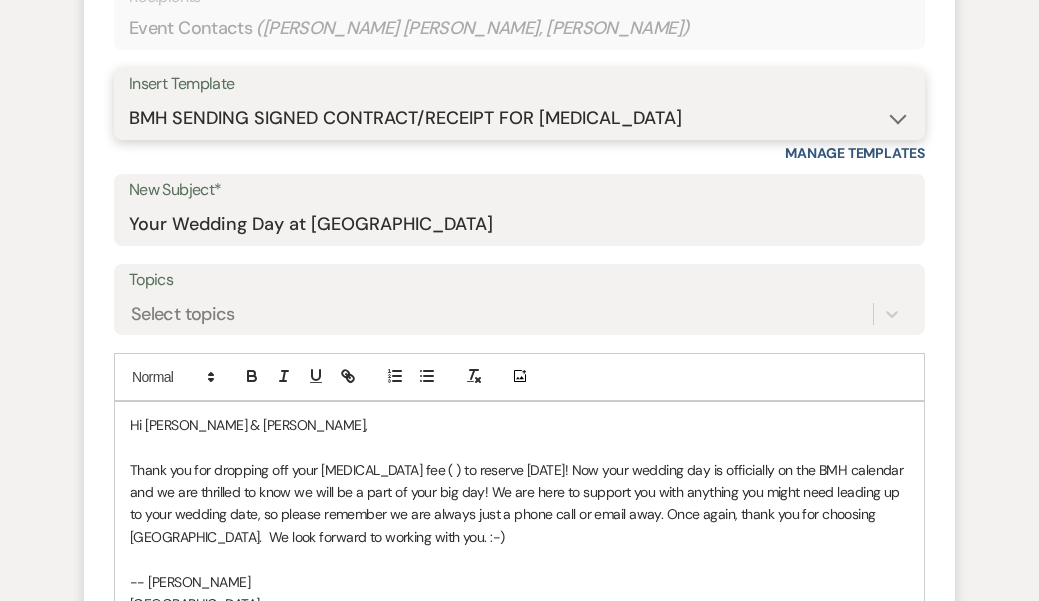 scroll, scrollTop: 884, scrollLeft: 0, axis: vertical 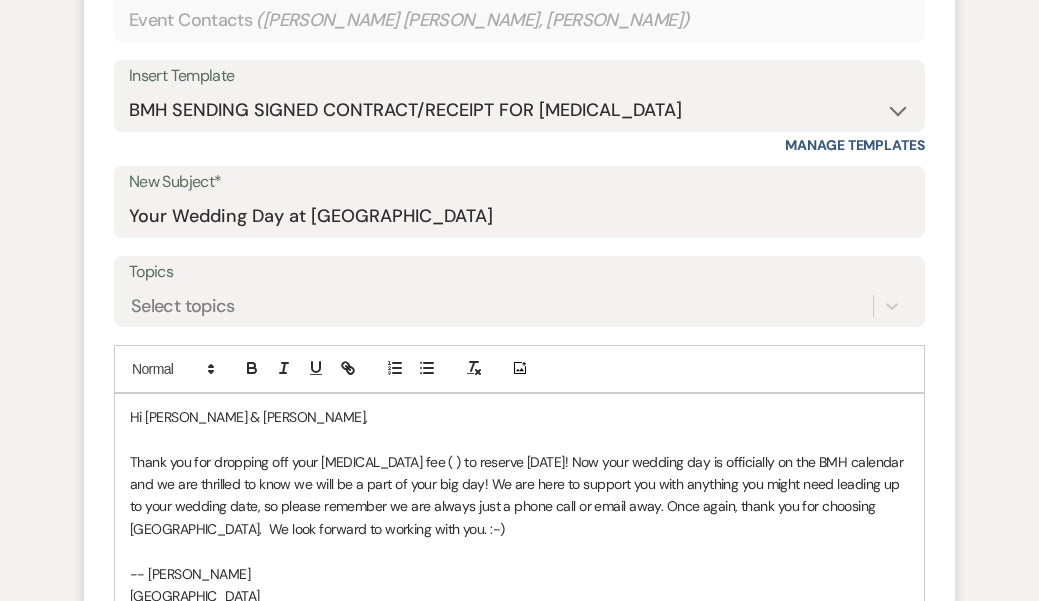 click on "Thank you for dropping off your [MEDICAL_DATA] fee ( ) to reserve [DATE]! Now your wedding day is officially on the BMH calendar and we are thrilled to know we will be a part of your big day! We are here to support you with anything you might need leading up to your wedding date, so please remember we are always just a phone call or email away. Once again, thank you for choosing [GEOGRAPHIC_DATA].  We look forward to working with you. :-)" at bounding box center (518, 495) 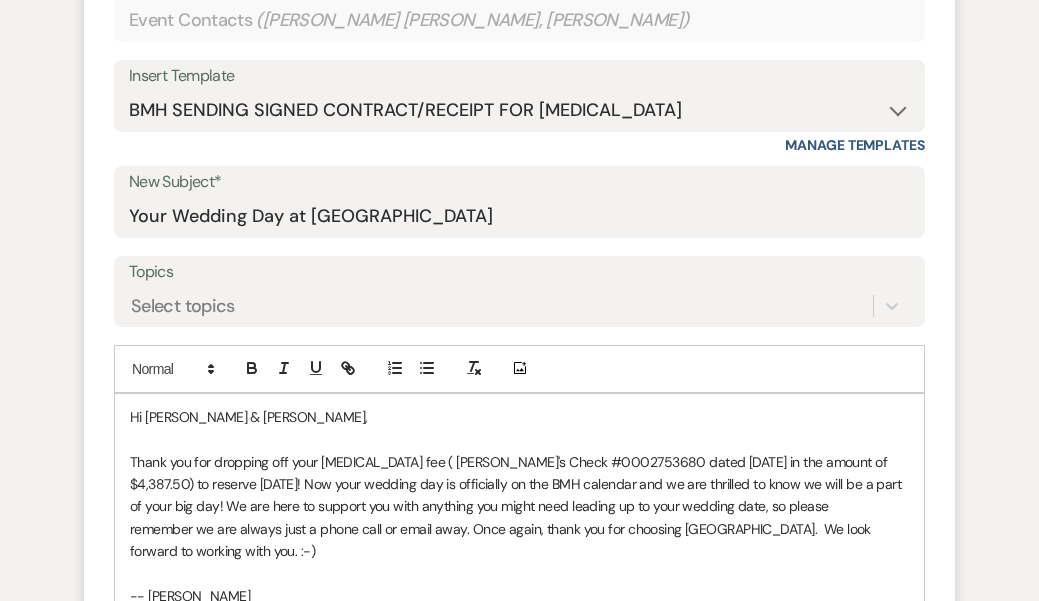 click on "Thank you for dropping off your [MEDICAL_DATA] fee ( [PERSON_NAME]'s Check #0002753680 dated [DATE] in the amount of $4,387.50) to reserve [DATE]! Now your wedding day is officially on the BMH calendar and we are thrilled to know we will be a part of your big day! We are here to support you with anything you might need leading up to your wedding date, so please remember we are always just a phone call or email away. Once again, thank you for choosing [GEOGRAPHIC_DATA].  We look forward to working with you. :-)" at bounding box center [517, 507] 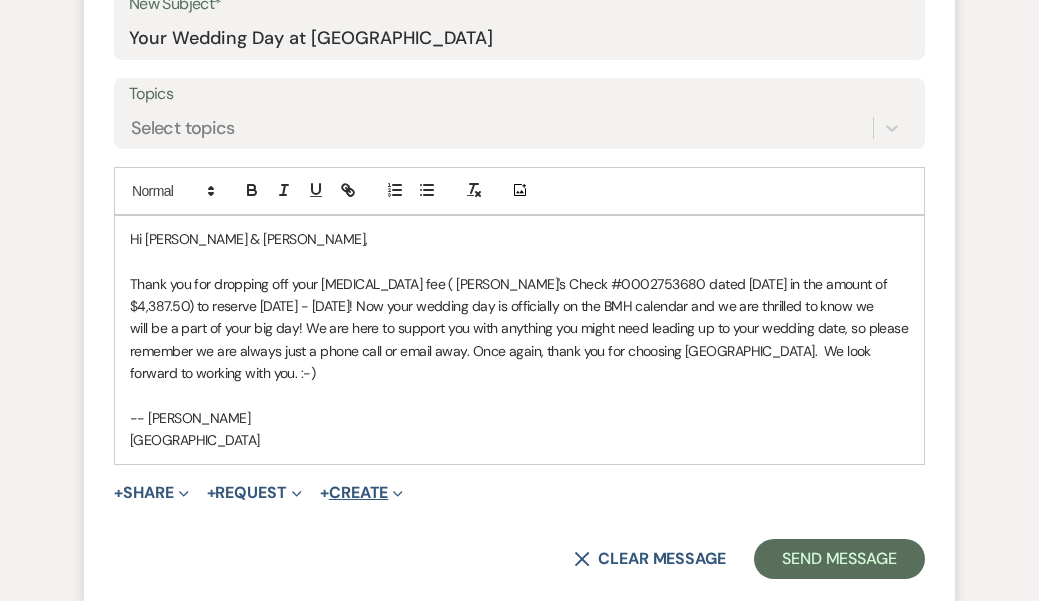 scroll, scrollTop: 1074, scrollLeft: 0, axis: vertical 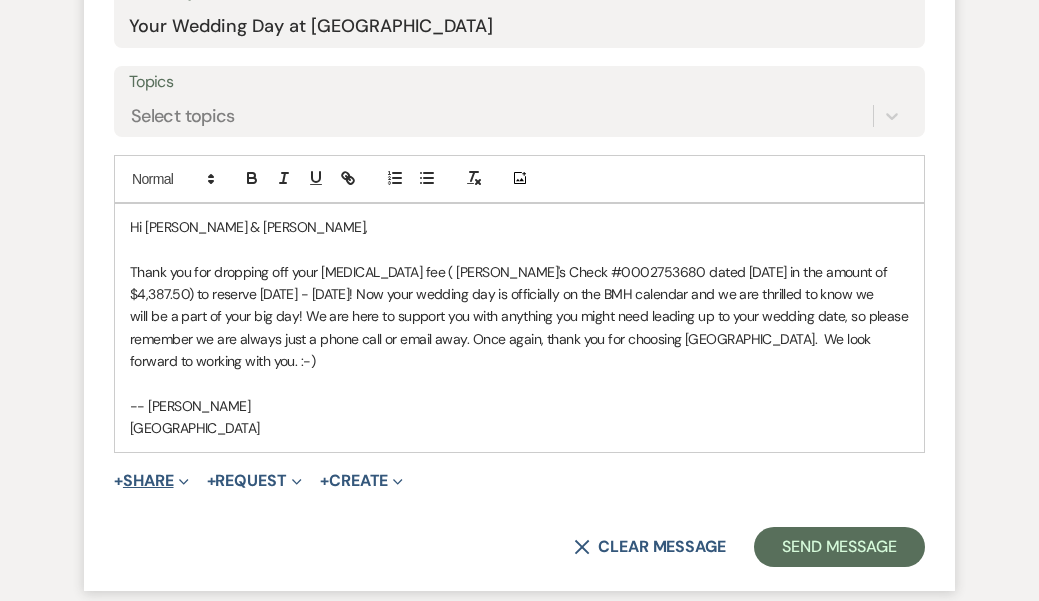 click on "+  Share Expand" at bounding box center (151, 481) 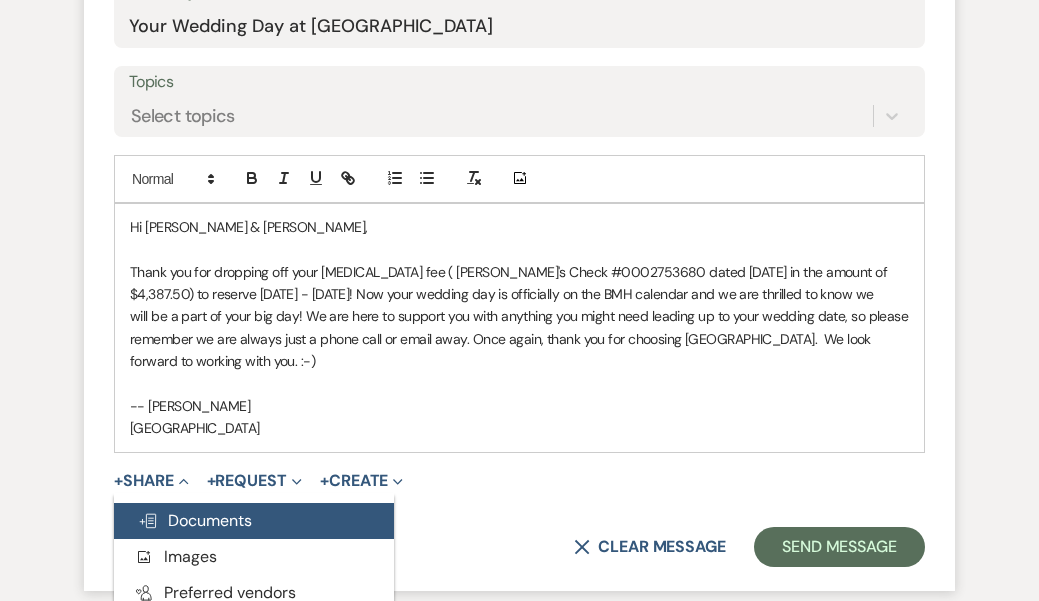 click on "Doc Upload Documents" at bounding box center [195, 520] 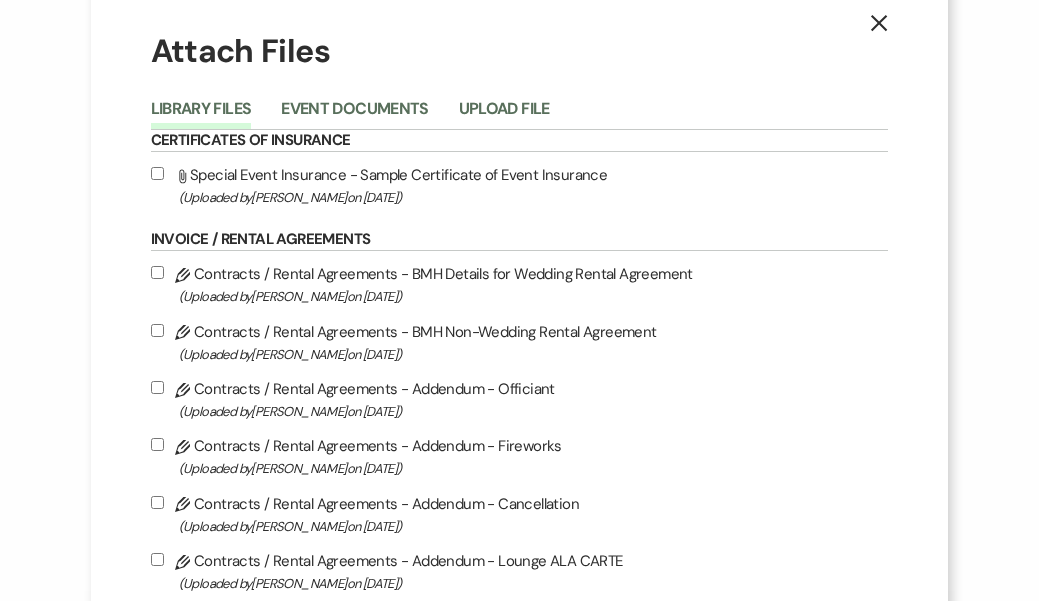 scroll, scrollTop: 0, scrollLeft: 0, axis: both 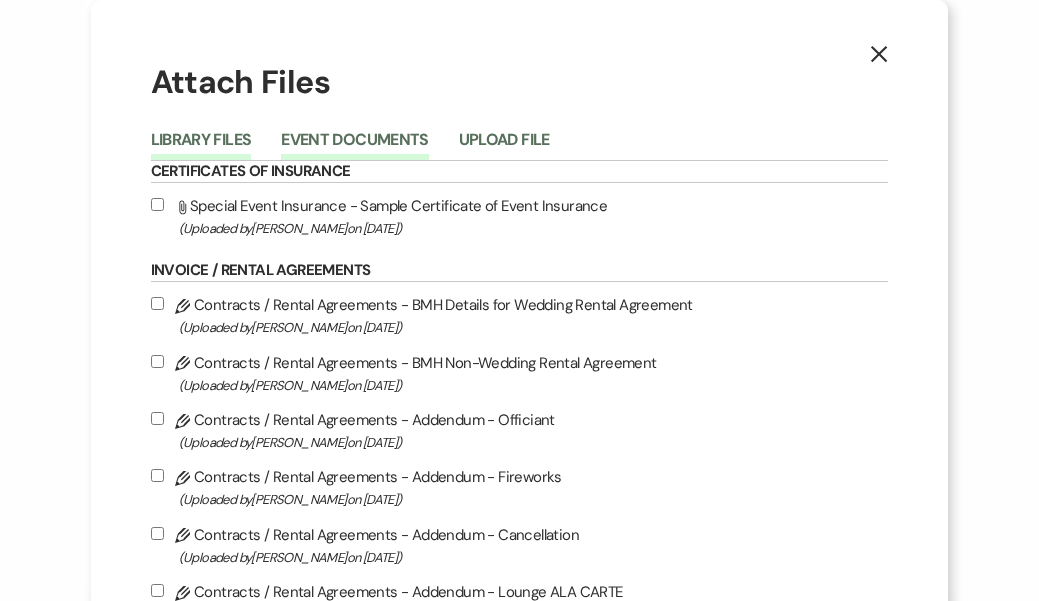 click on "Event Documents" at bounding box center (354, 146) 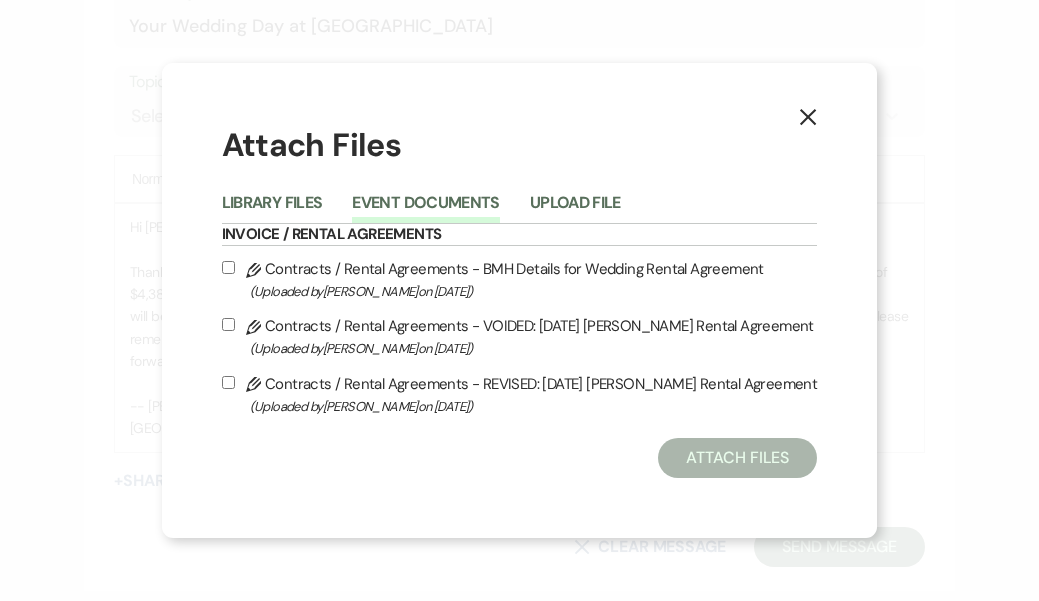 click on "Pencil Contracts / Rental Agreements - REVISED: [DATE] [PERSON_NAME] Rental Agreement (Uploaded by  [PERSON_NAME]  on   [DATE] )" at bounding box center (520, 394) 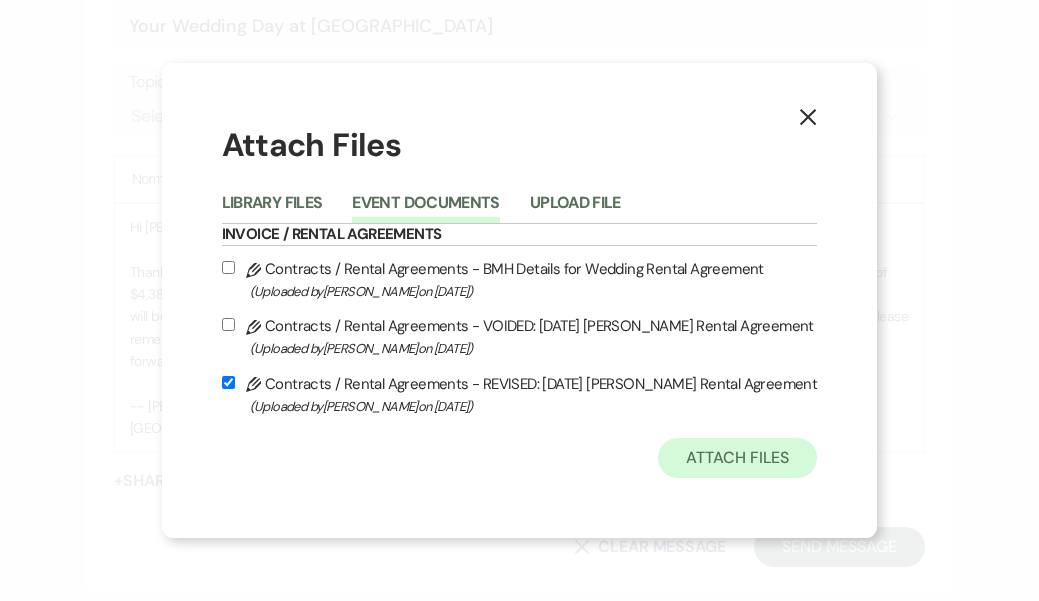 click on "Attach Files" at bounding box center (737, 458) 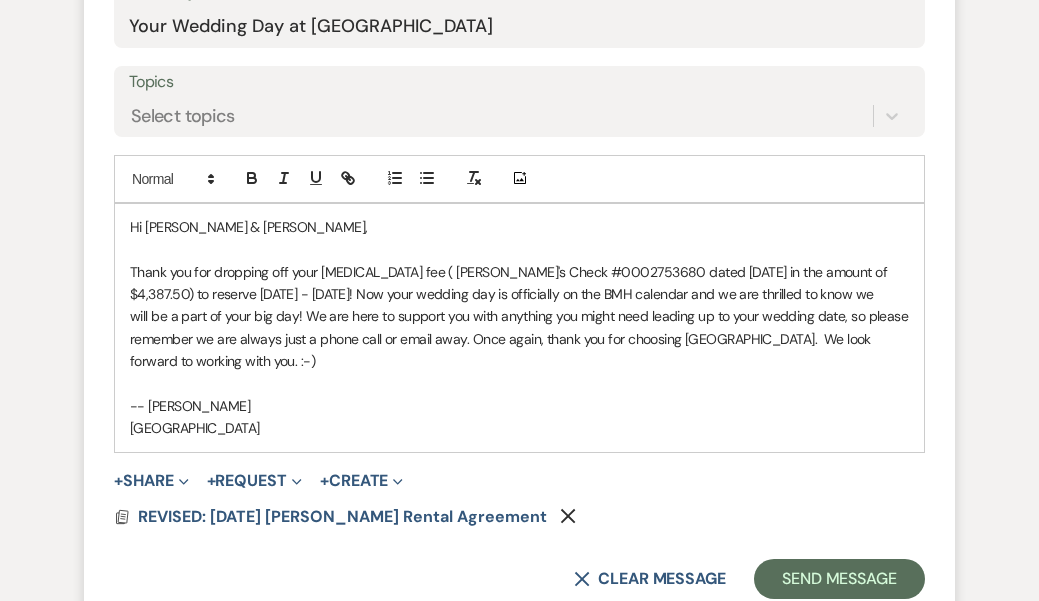 drag, startPoint x: 849, startPoint y: 569, endPoint x: 644, endPoint y: 444, distance: 240.10414 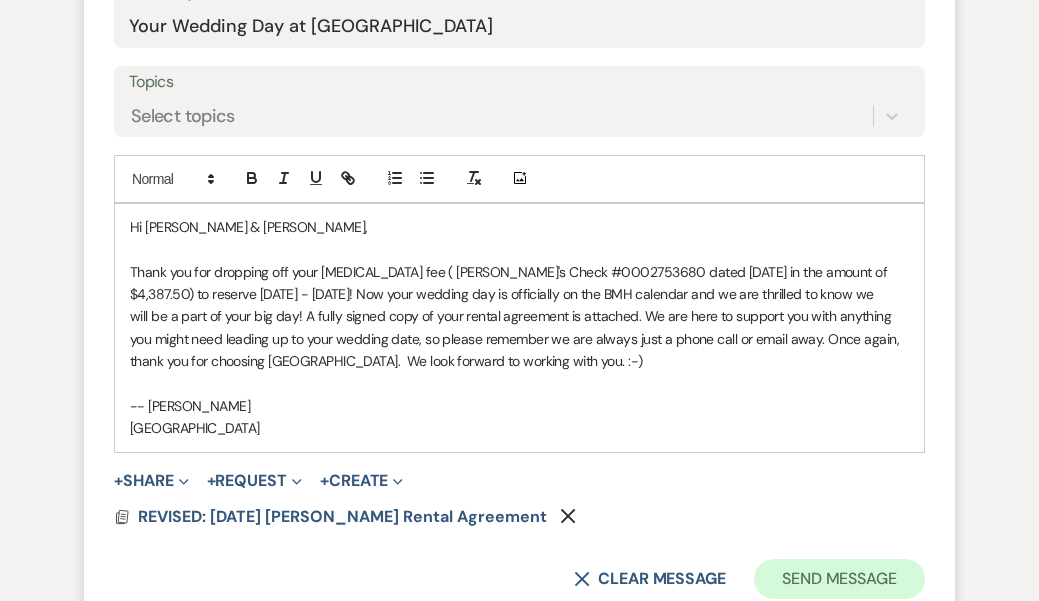 click on "Send Message" at bounding box center [839, 579] 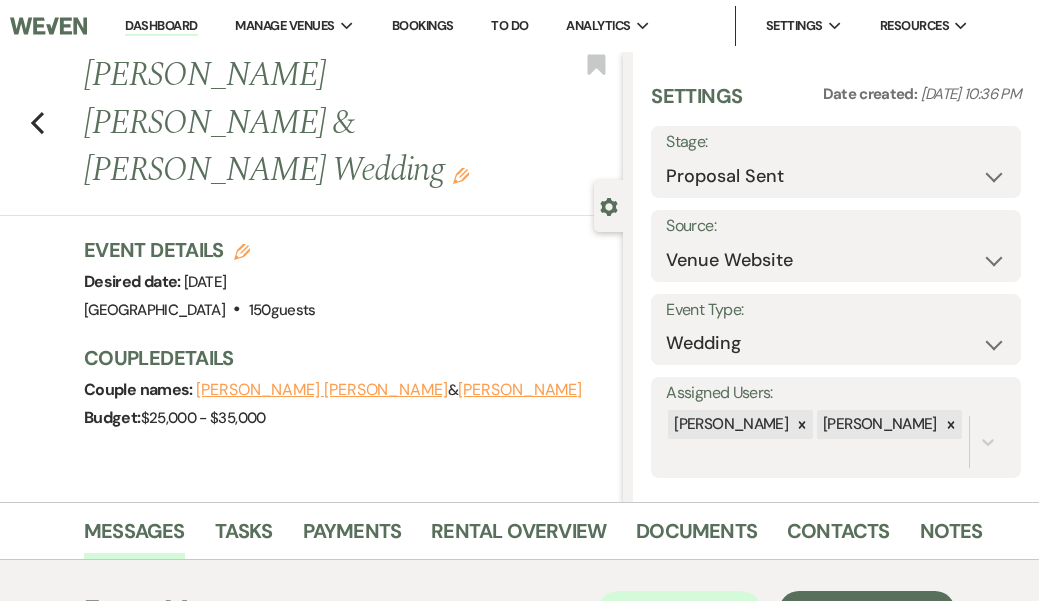 scroll, scrollTop: 0, scrollLeft: 0, axis: both 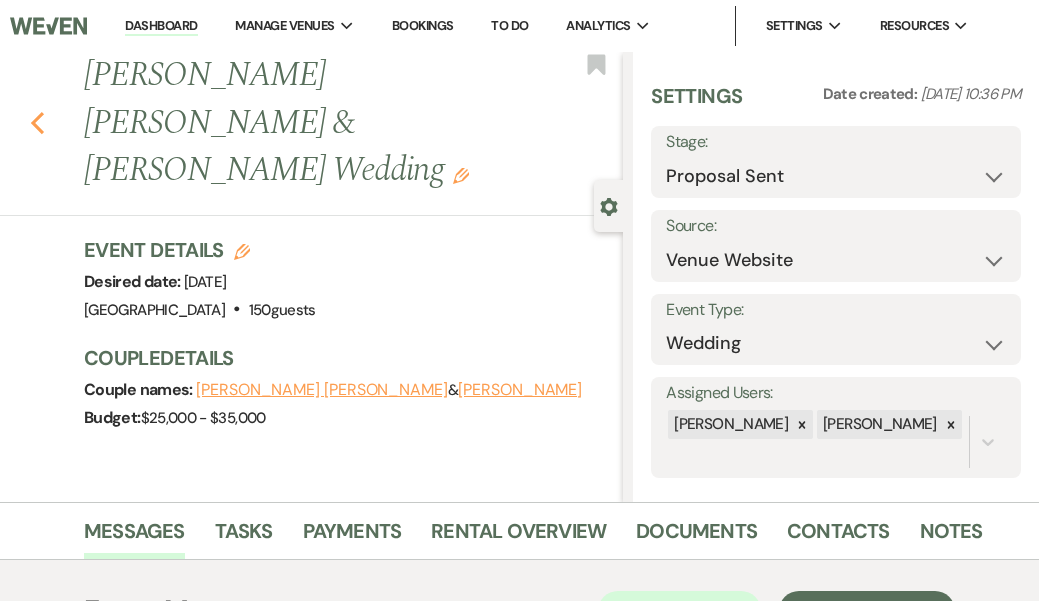 click on "Previous" 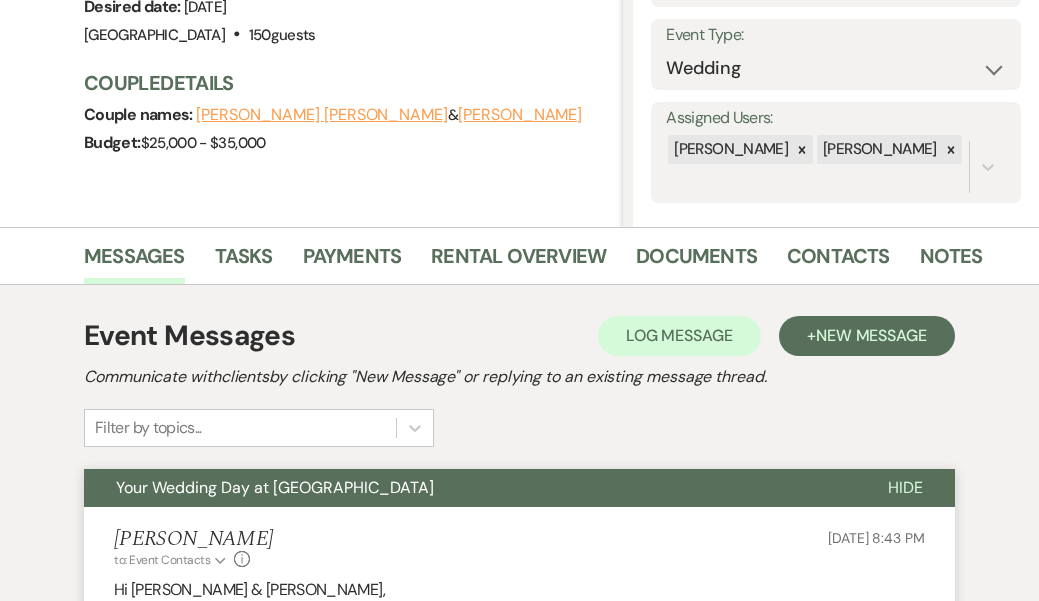 select on "8" 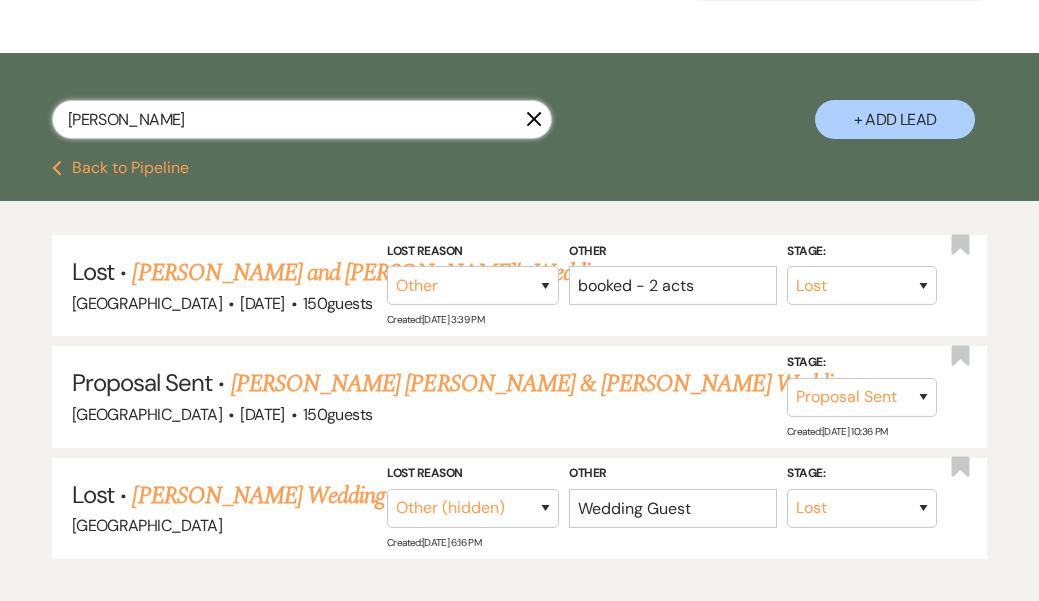 drag, startPoint x: 159, startPoint y: 108, endPoint x: 2, endPoint y: 93, distance: 157.71494 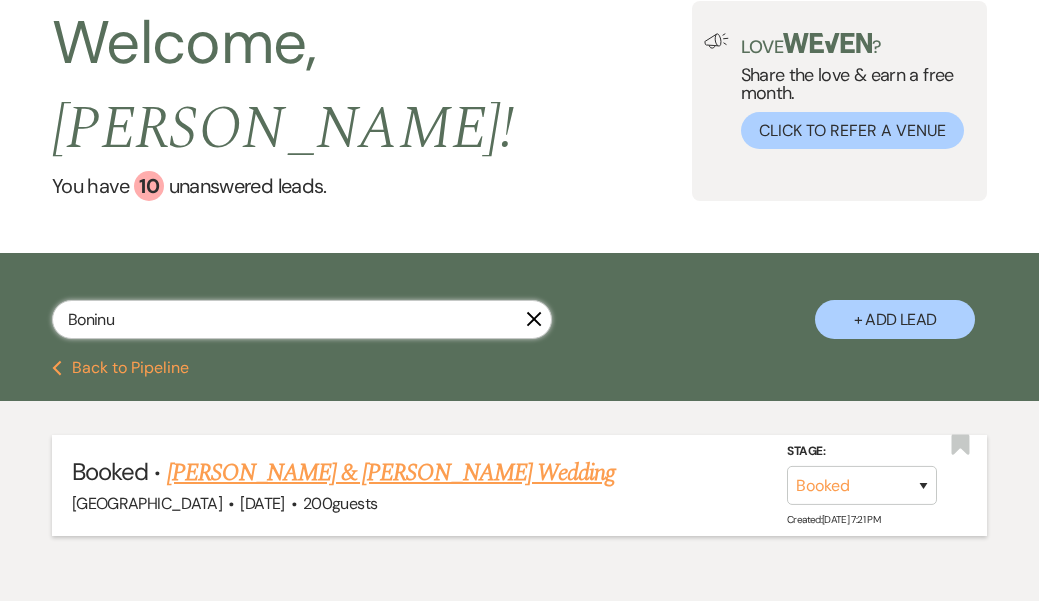 type on "Boninu" 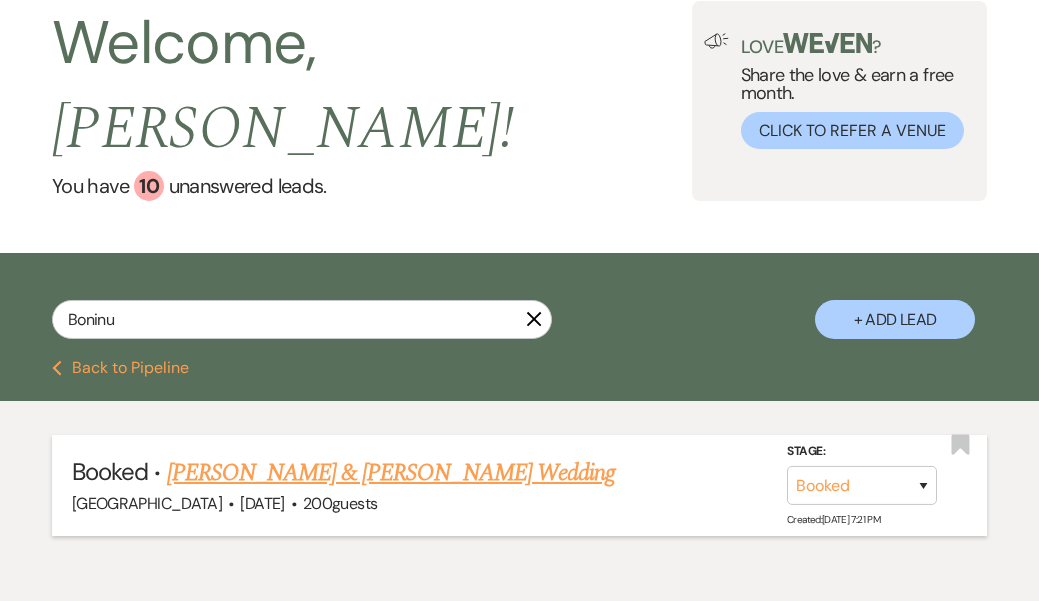 click on "[PERSON_NAME] & [PERSON_NAME] Wedding" at bounding box center [391, 473] 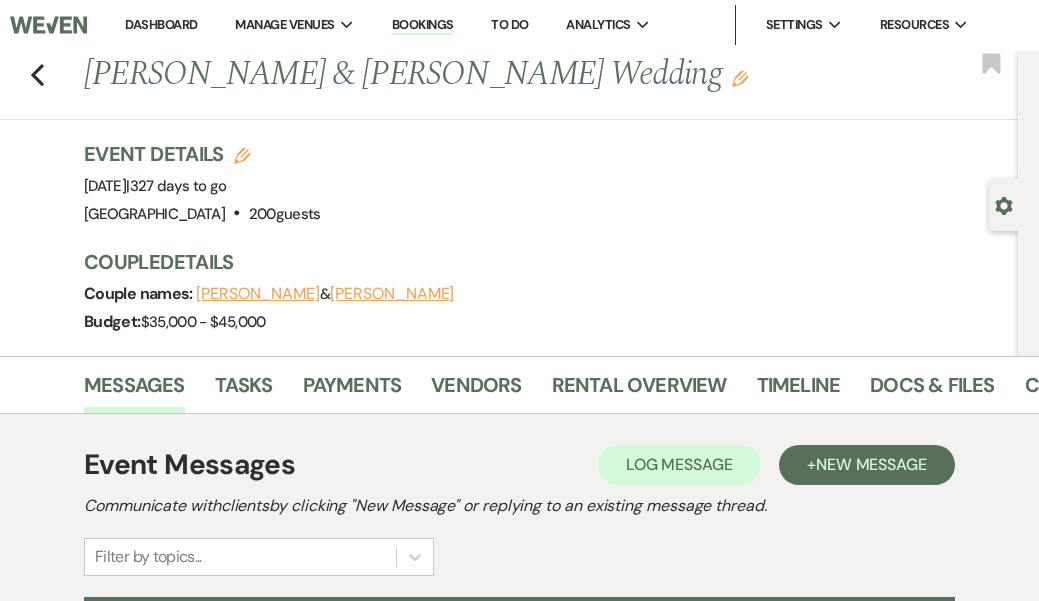 scroll, scrollTop: 1, scrollLeft: 0, axis: vertical 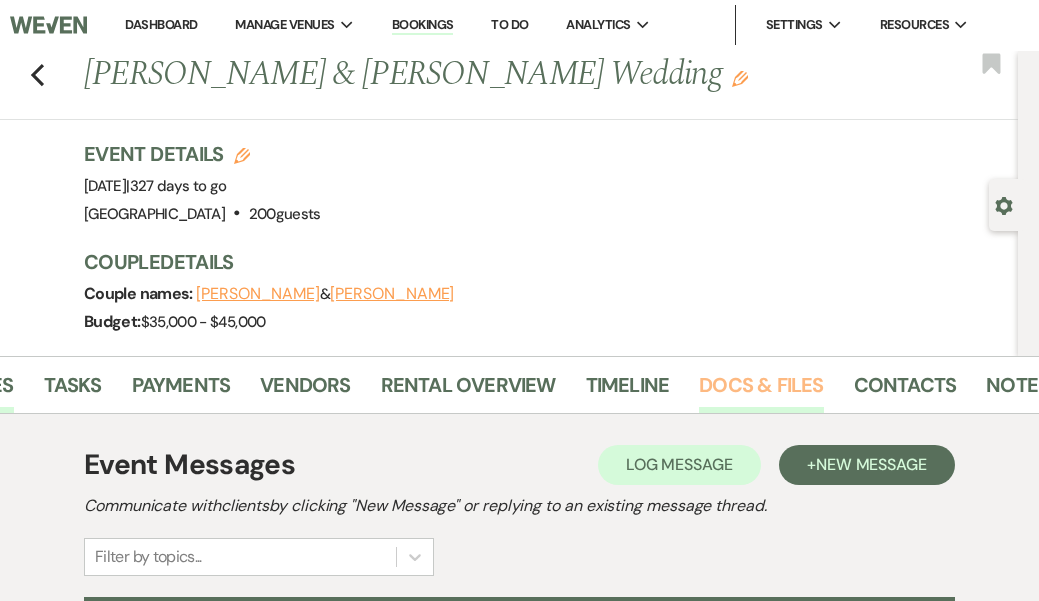 click on "Docs & Files" at bounding box center (761, 391) 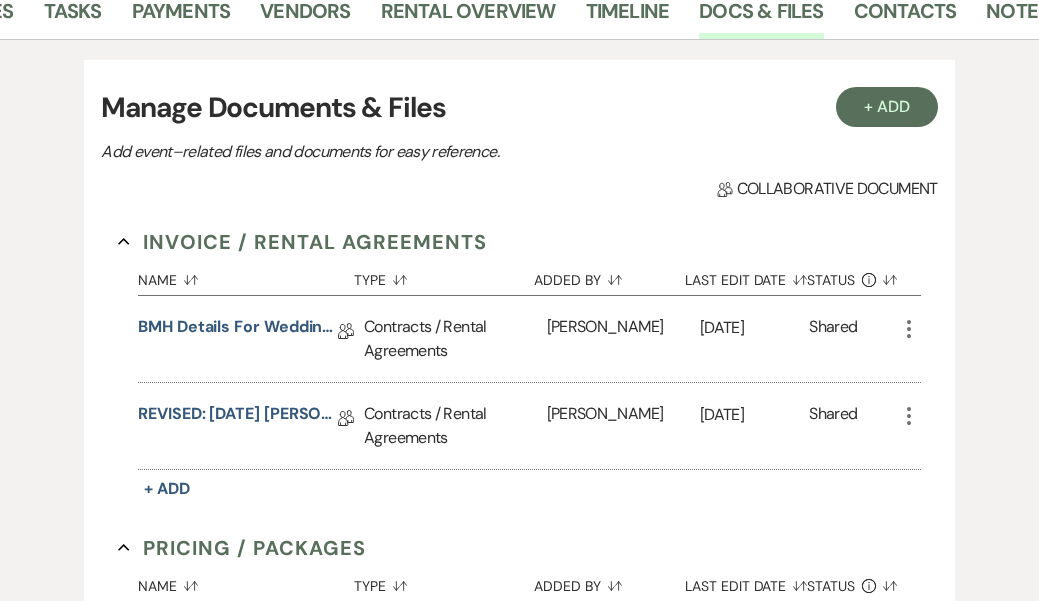 scroll, scrollTop: 381, scrollLeft: 0, axis: vertical 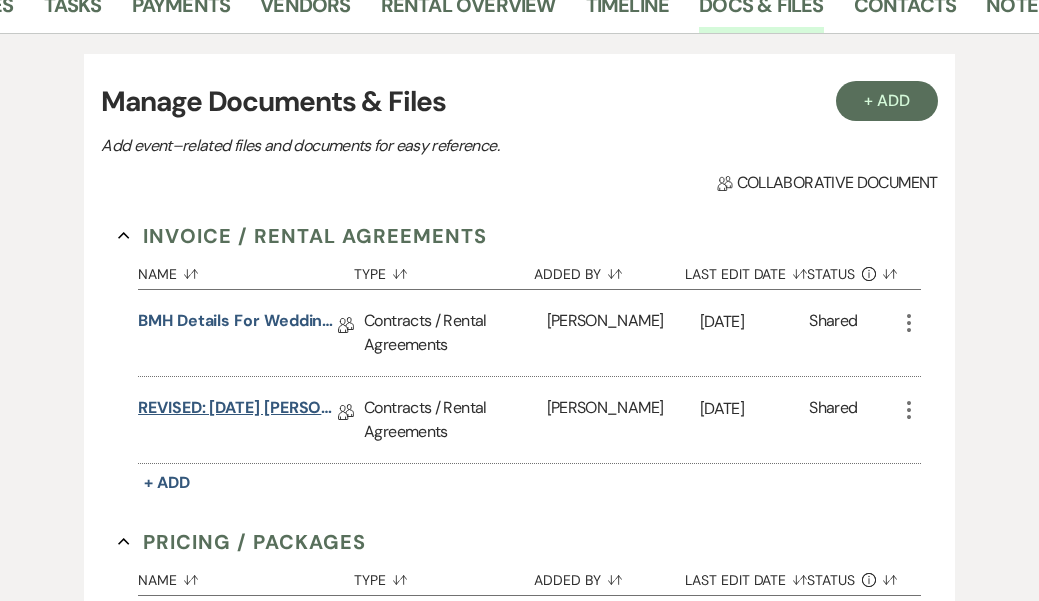 click on "REVISED: [DATE] [PERSON_NAME] Wedding Rental Agreement" at bounding box center [238, 411] 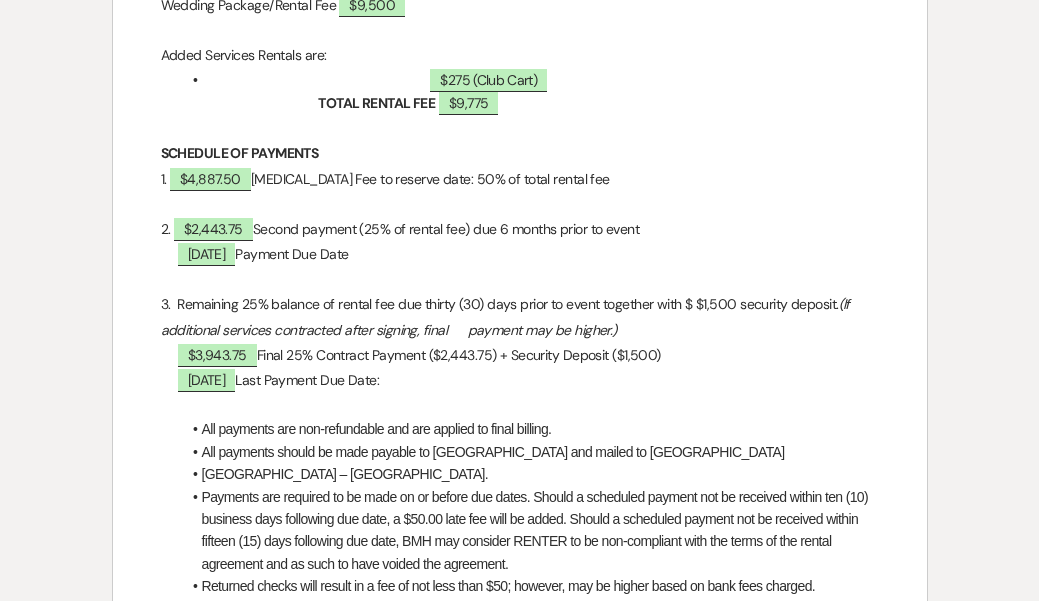 scroll, scrollTop: 1696, scrollLeft: 0, axis: vertical 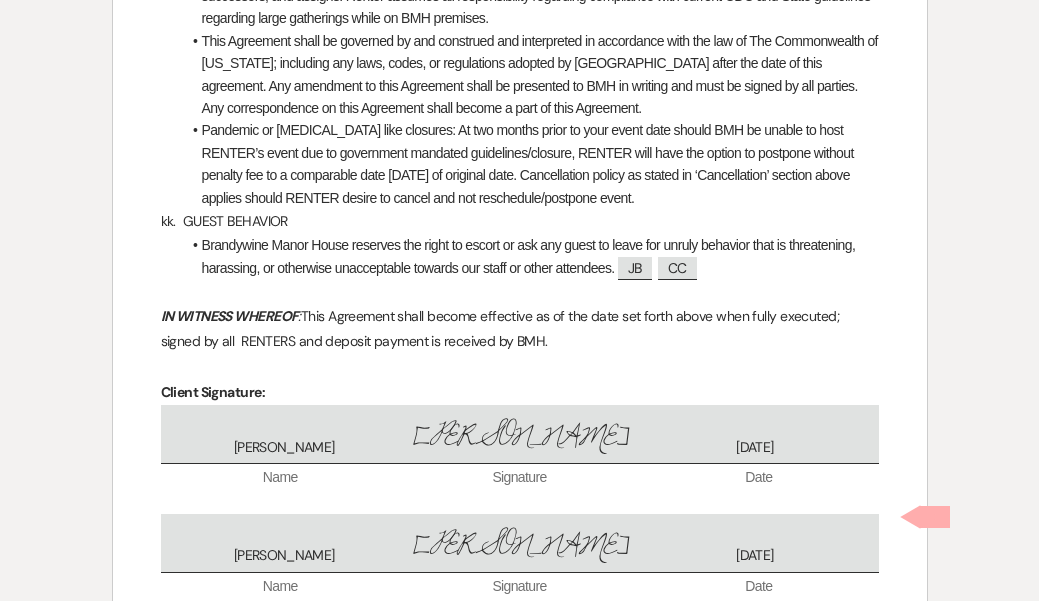 click on "Click to sign*" at bounding box center [520, 691] 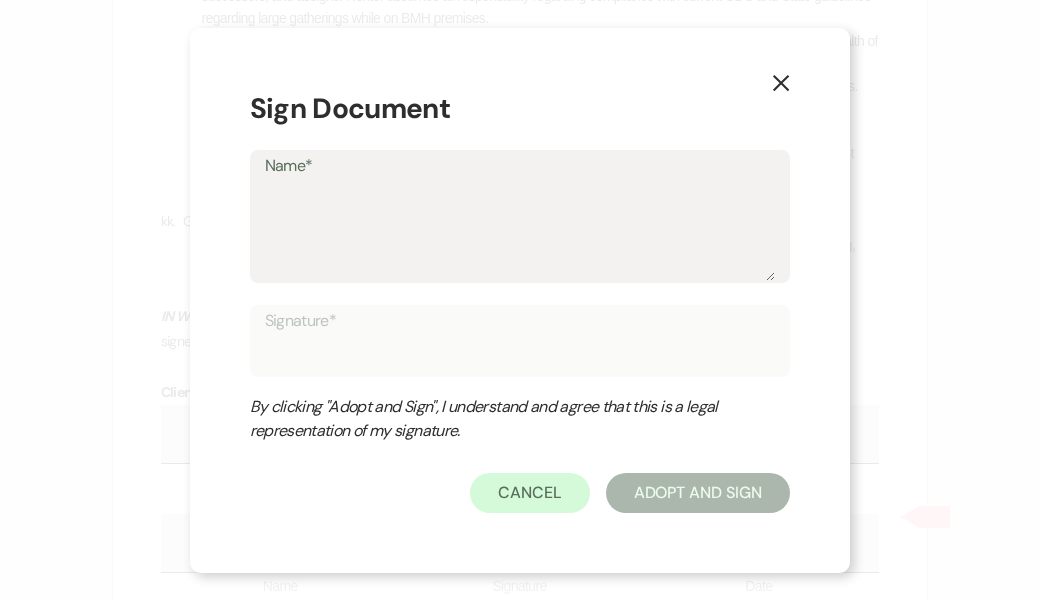 type on "N" 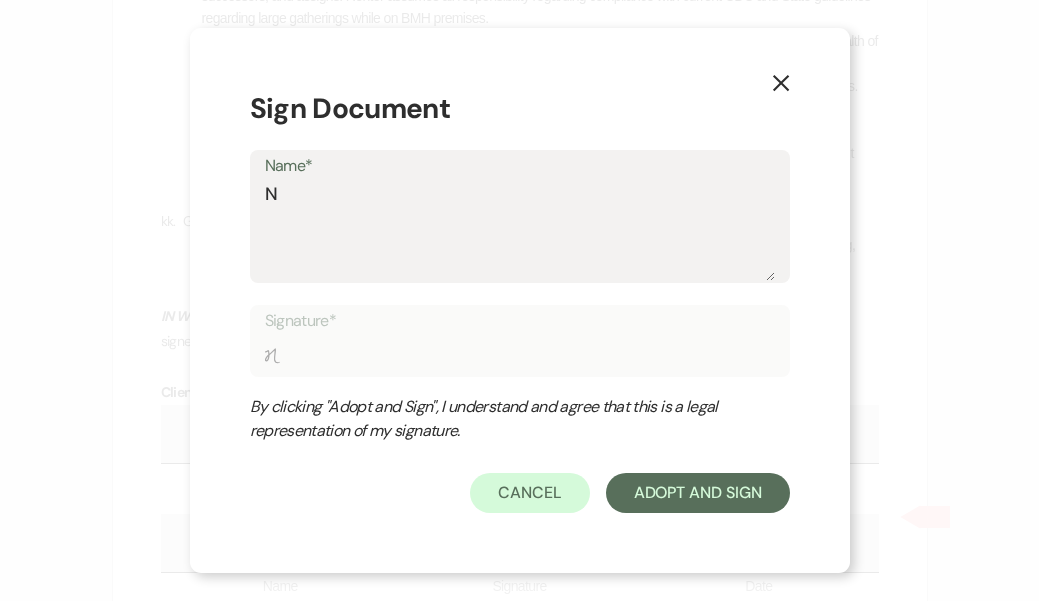 type on "Na" 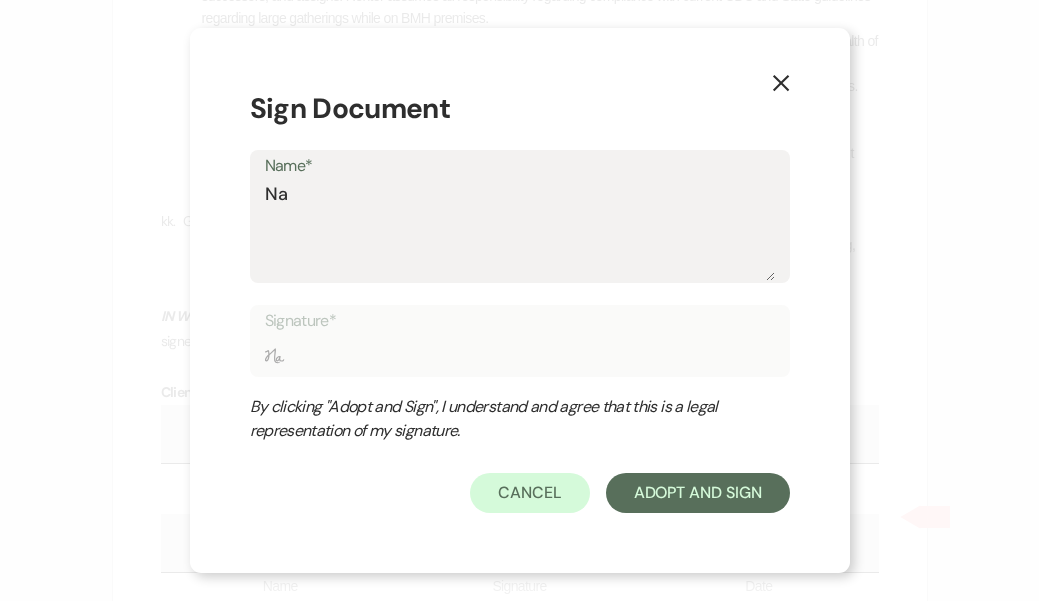 type on "Nan" 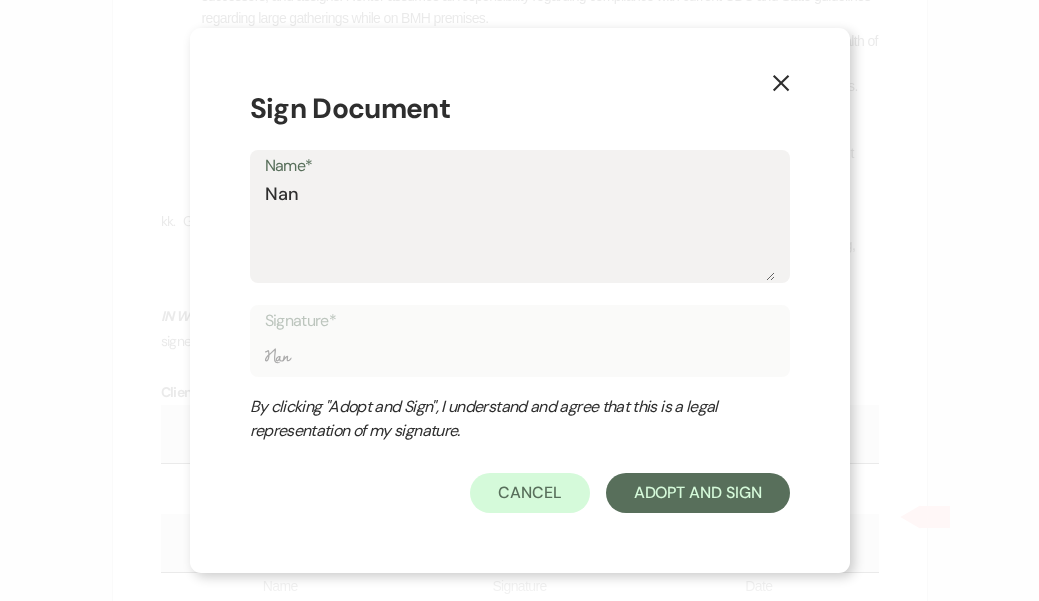 type on "Nanc" 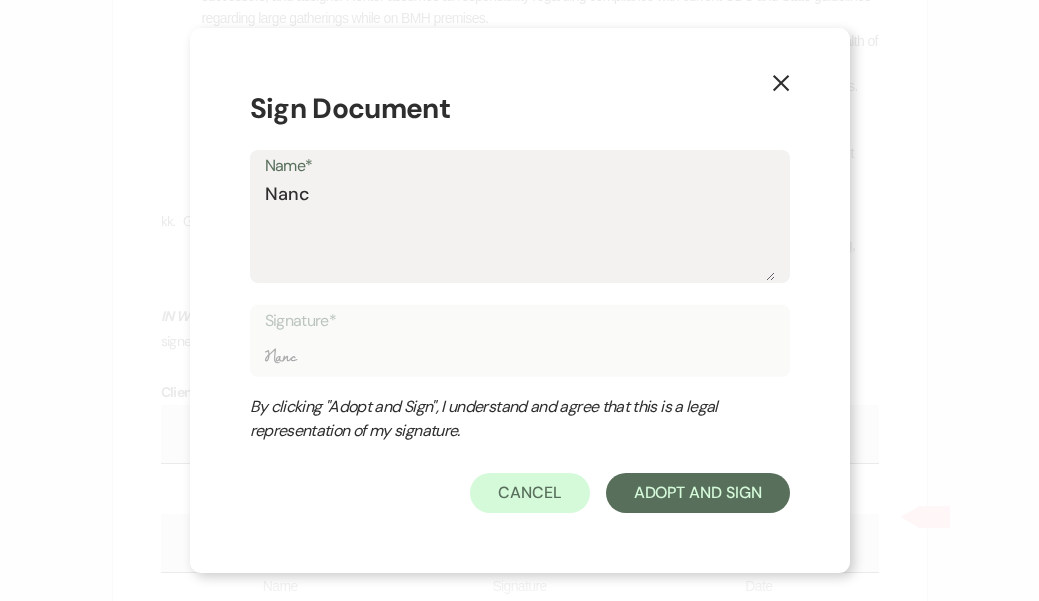 type on "[PERSON_NAME]" 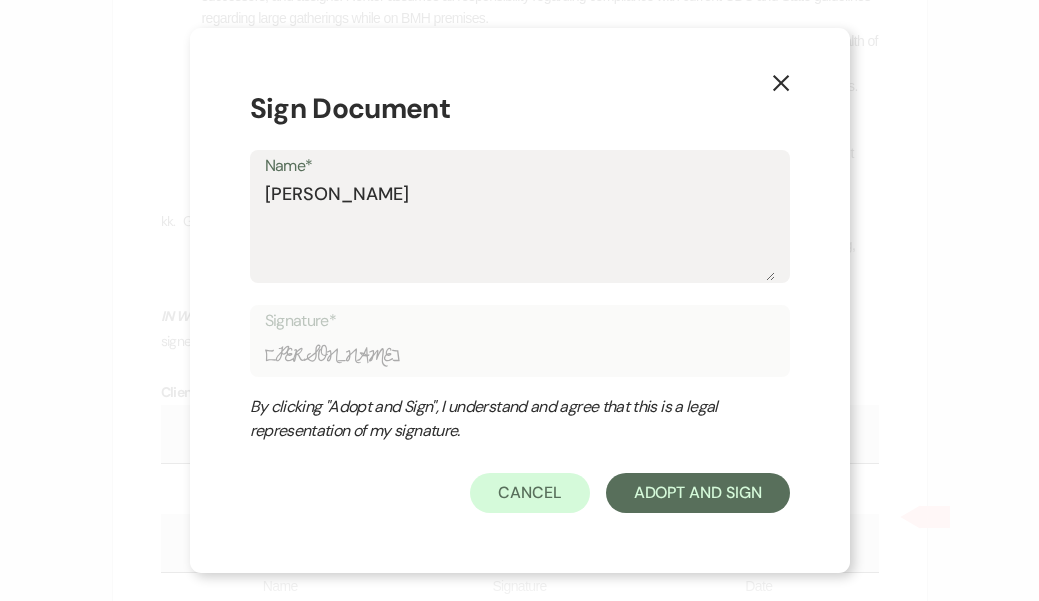 type on "[PERSON_NAME]" 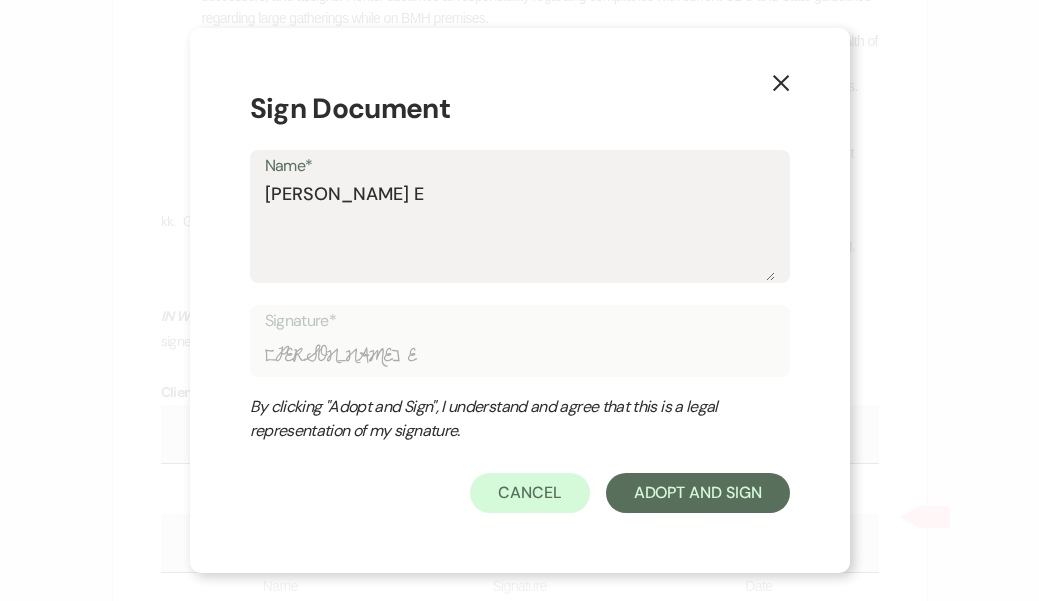 type on "[PERSON_NAME] Ec" 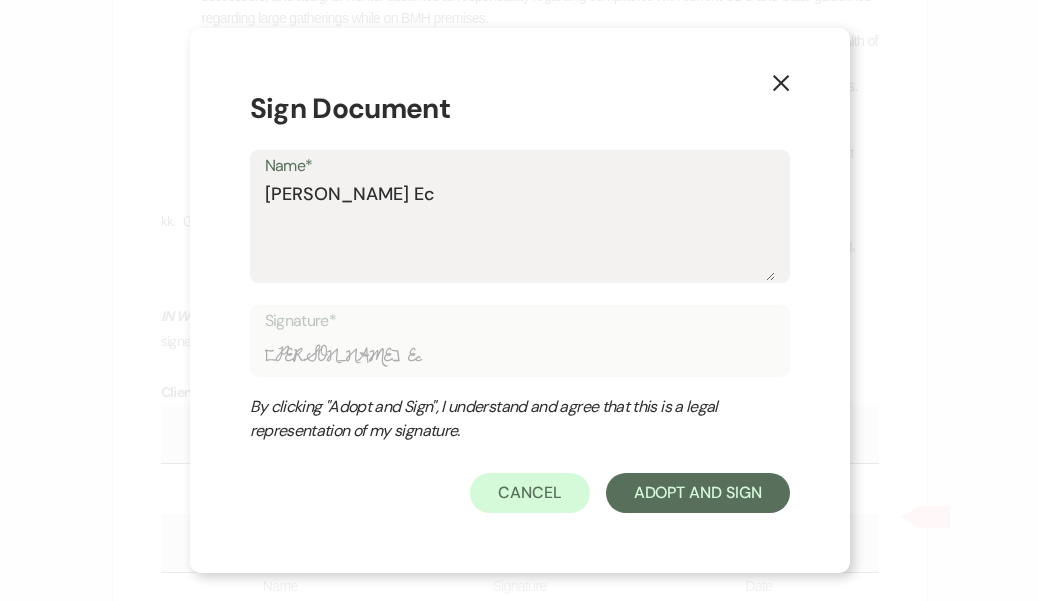 type on "[PERSON_NAME]" 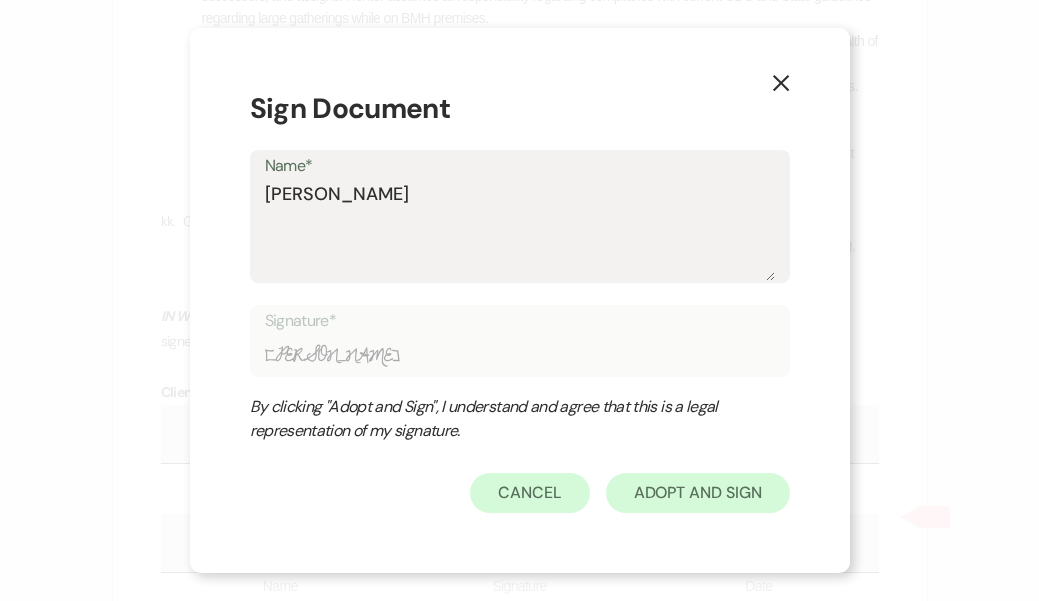 type on "[PERSON_NAME]" 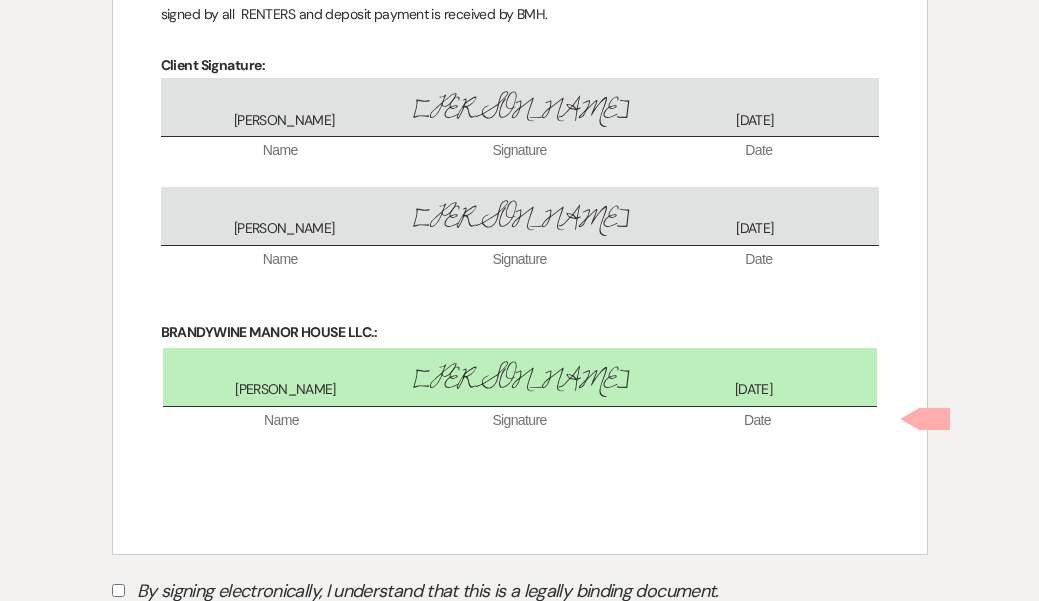scroll, scrollTop: 10845, scrollLeft: 0, axis: vertical 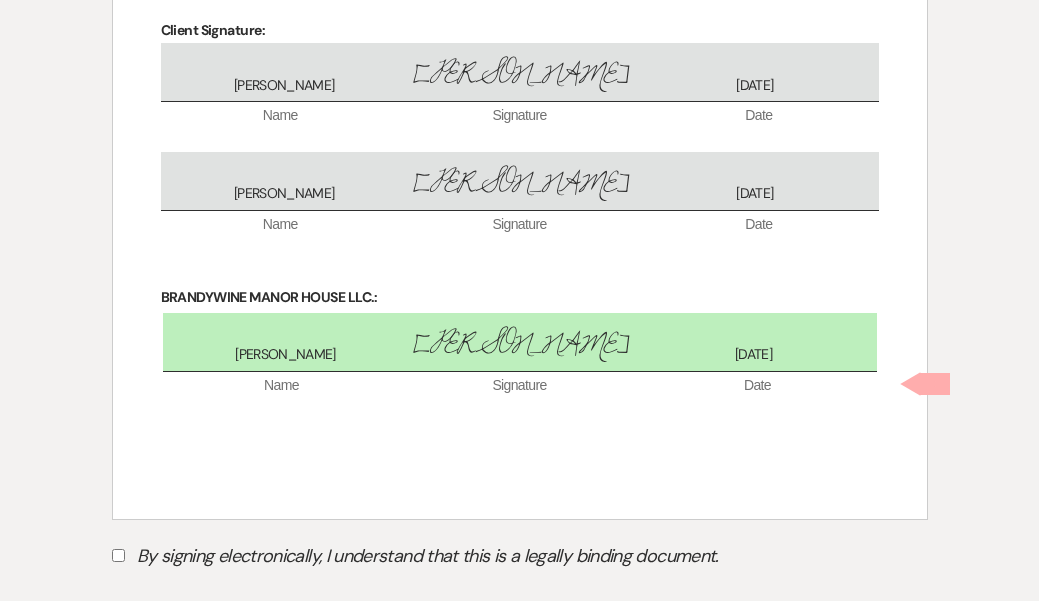 click on "By signing electronically, I understand that this is a legally binding document." at bounding box center (118, 555) 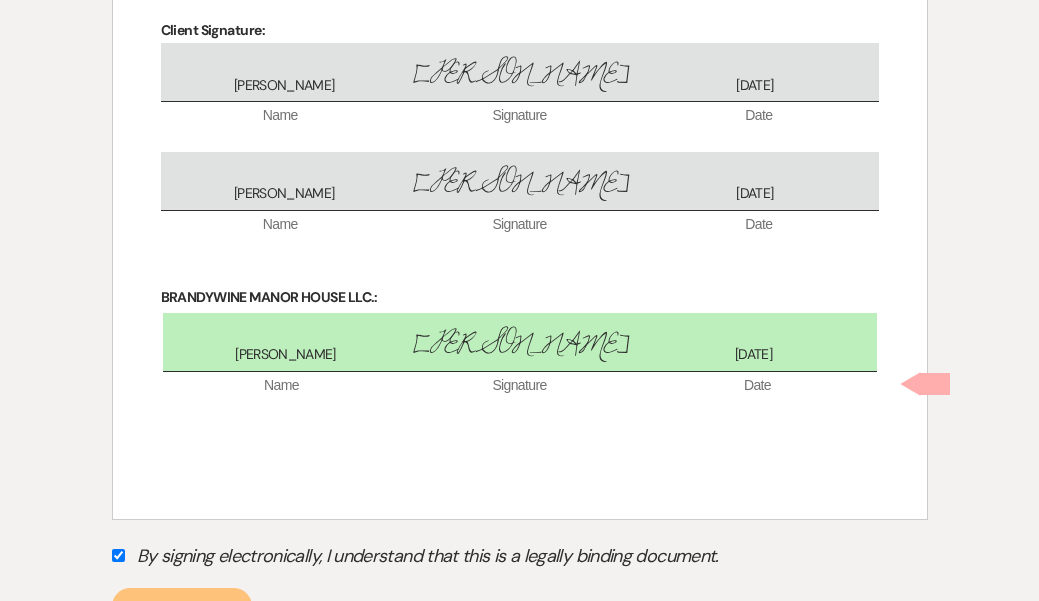 click on "Submit" at bounding box center (182, 606) 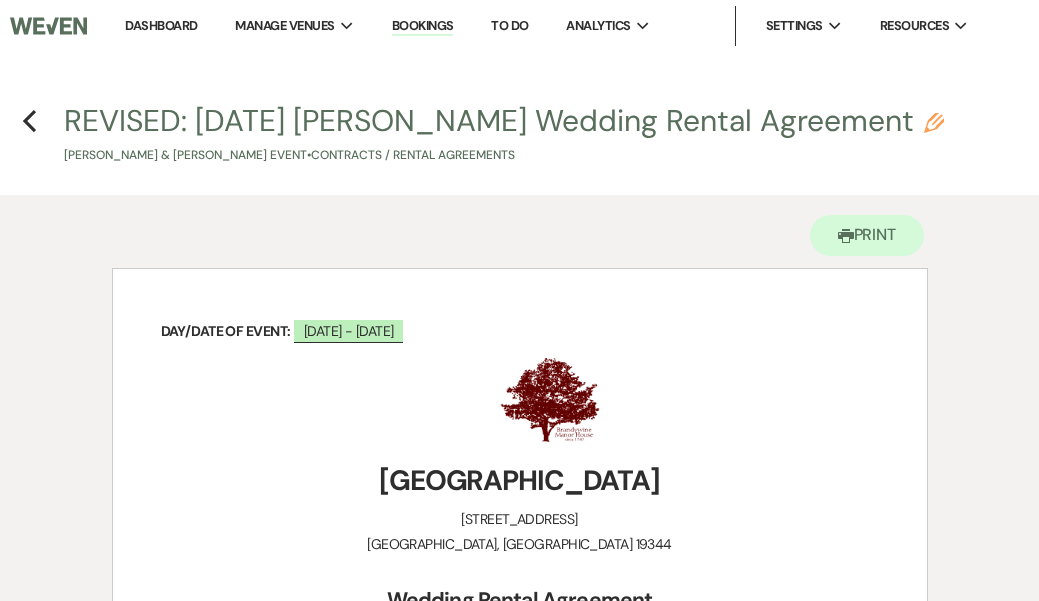 scroll, scrollTop: 0, scrollLeft: 0, axis: both 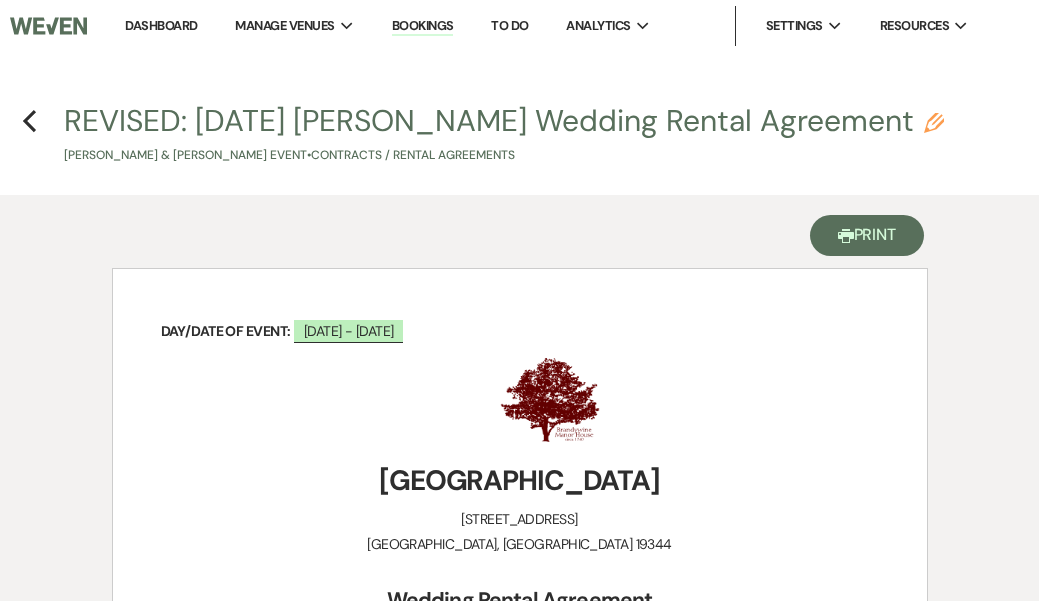 click on "Printer  Print" at bounding box center [867, 235] 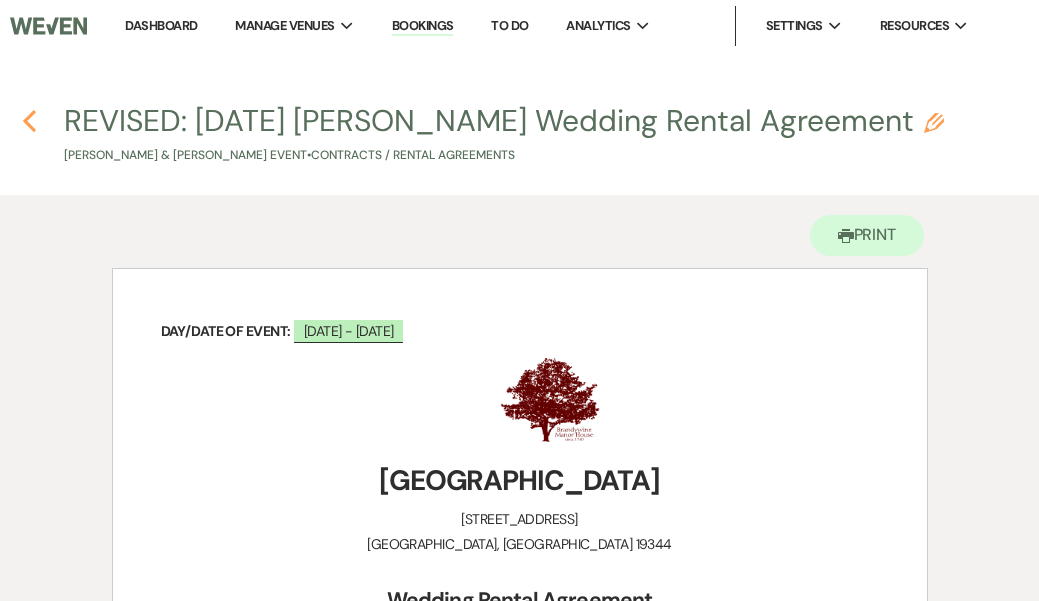 click on "Previous" 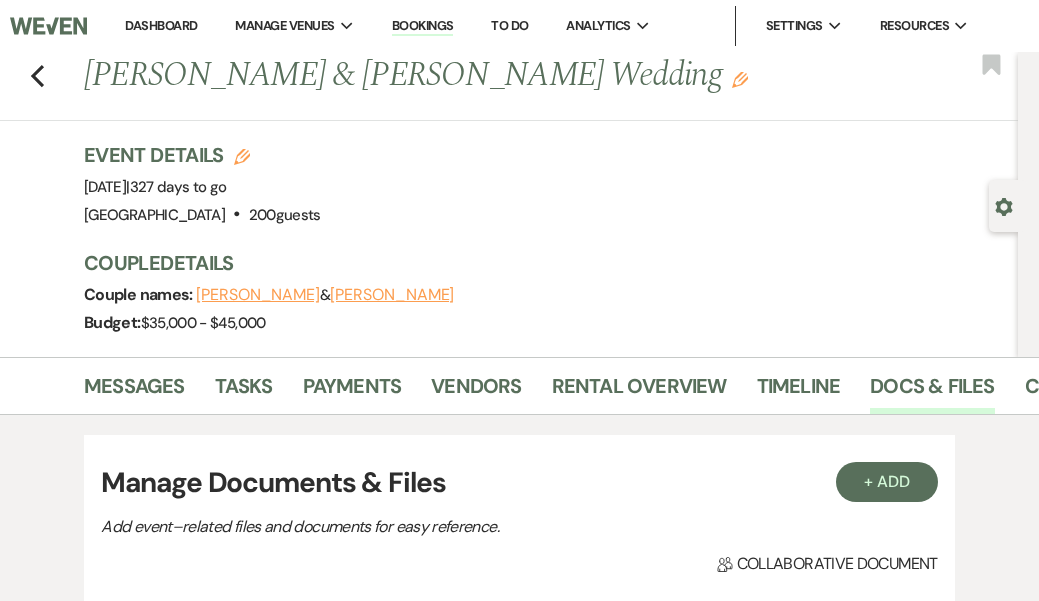 scroll, scrollTop: 0, scrollLeft: 0, axis: both 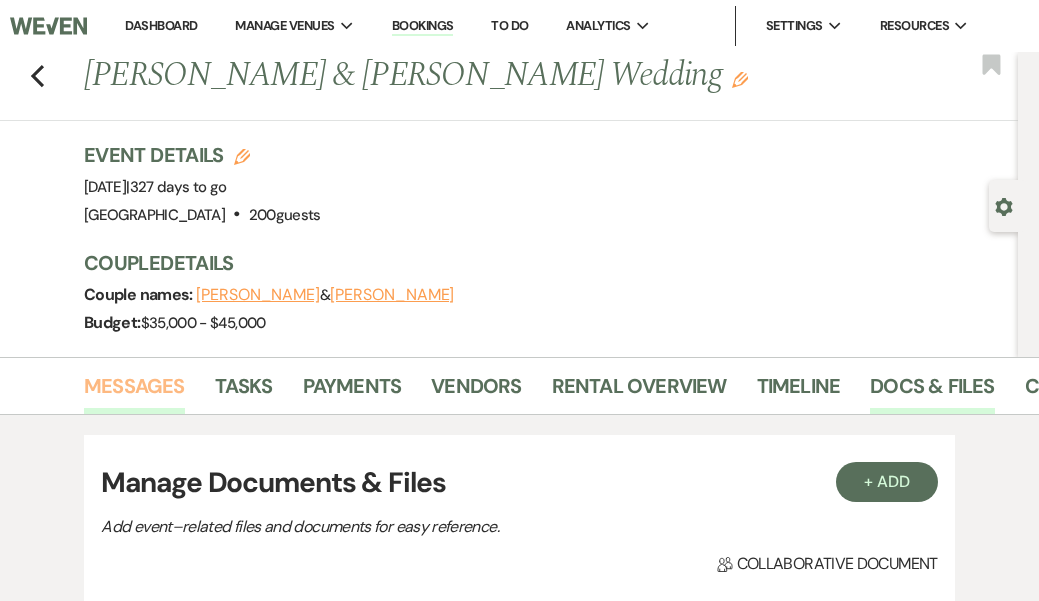 click on "Messages" at bounding box center (134, 392) 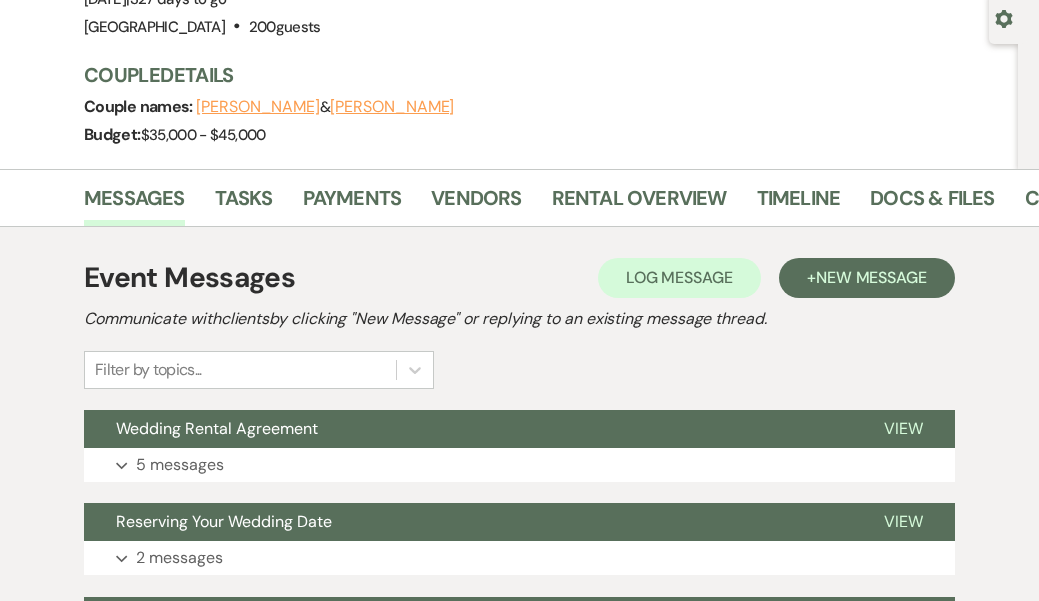 scroll, scrollTop: 327, scrollLeft: 0, axis: vertical 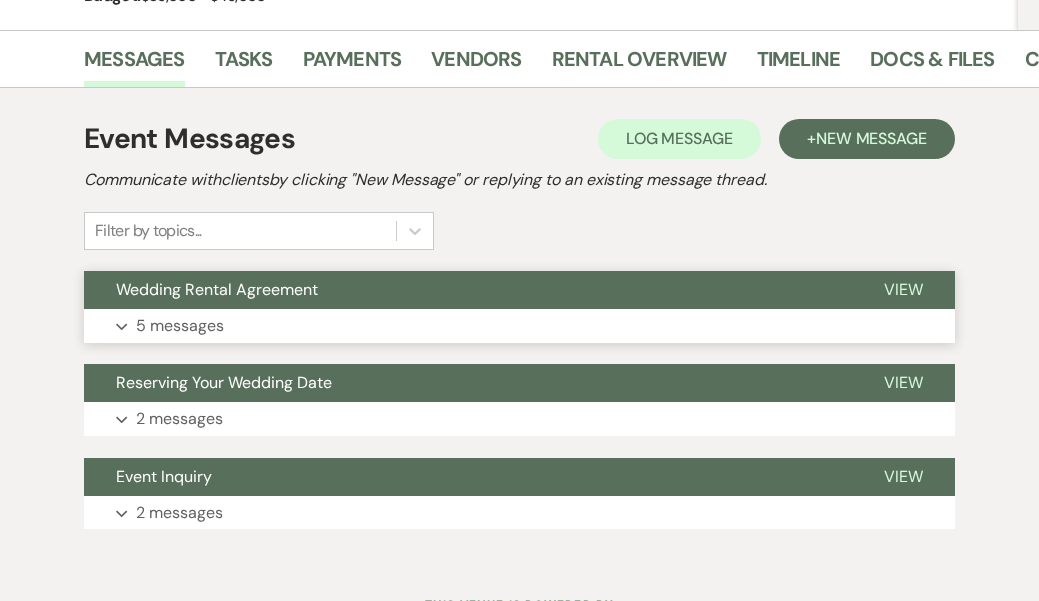 click on "Wedding Rental Agreement" at bounding box center [468, 290] 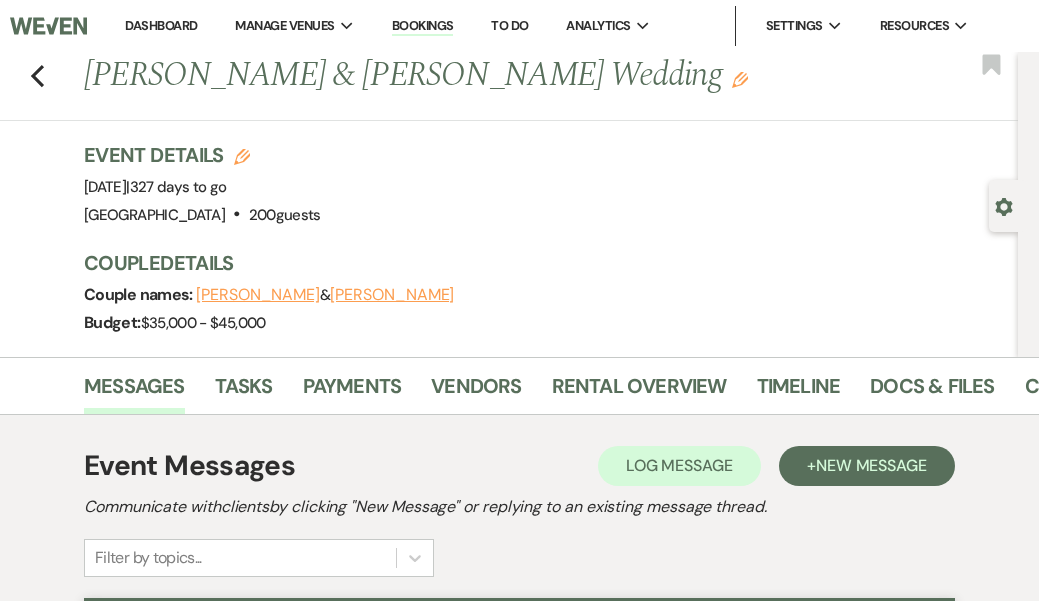 scroll, scrollTop: 0, scrollLeft: 0, axis: both 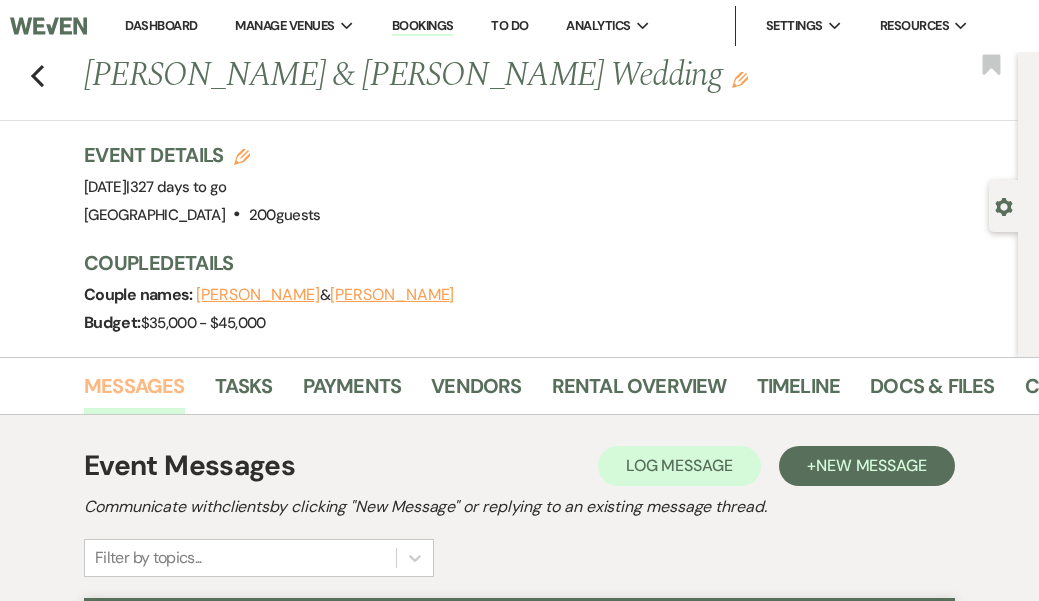 click on "Messages" at bounding box center (134, 392) 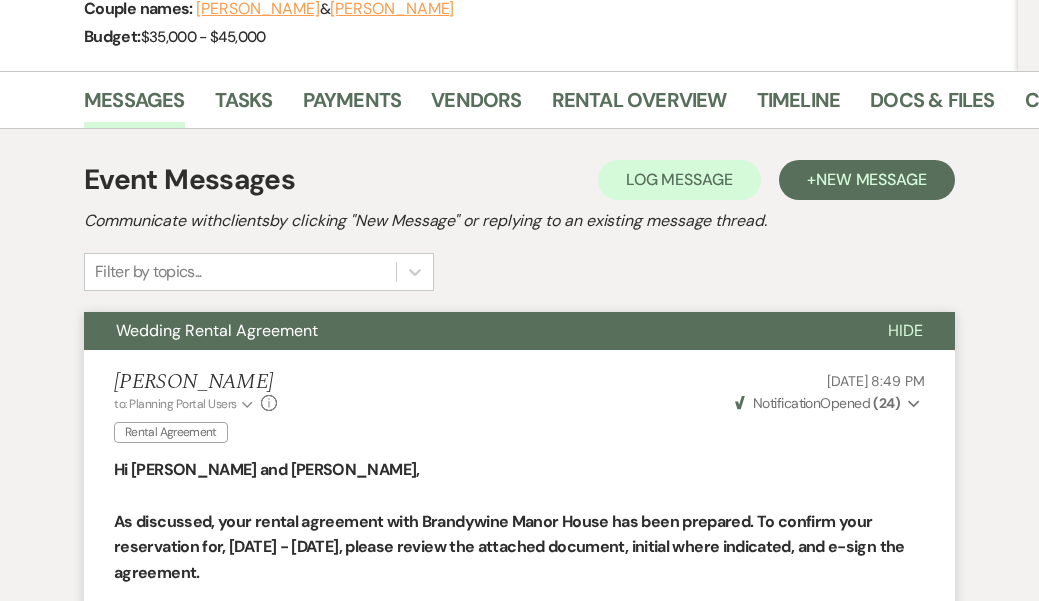 scroll, scrollTop: 274, scrollLeft: 0, axis: vertical 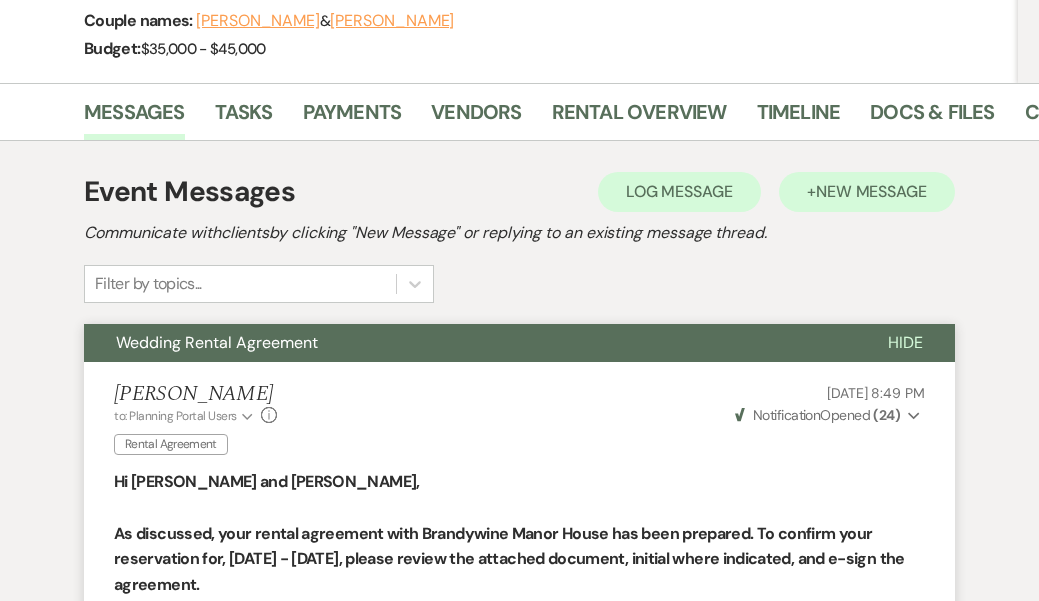 click on "New Message" at bounding box center [871, 191] 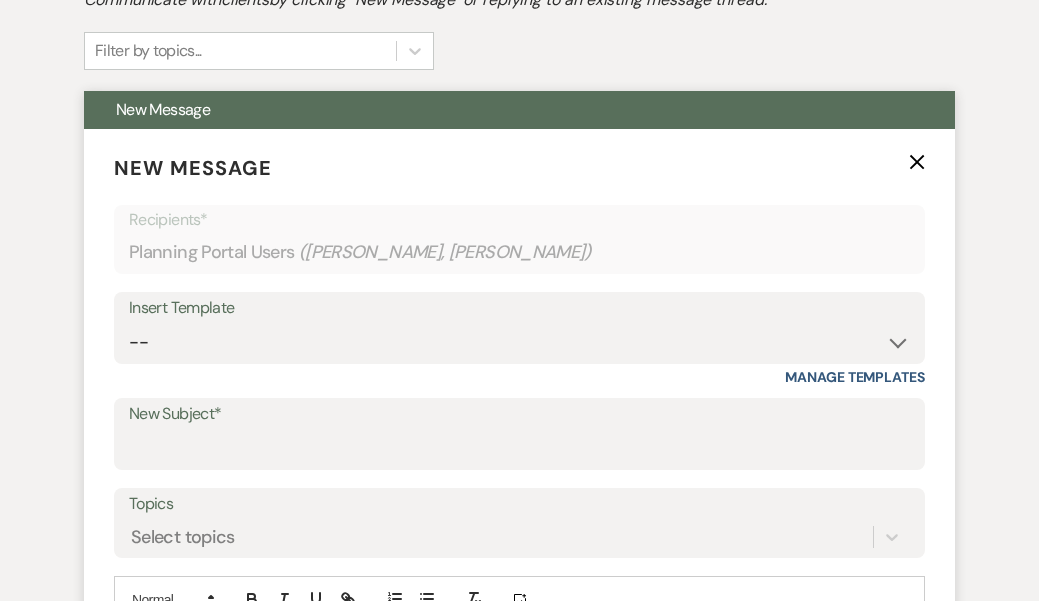 scroll, scrollTop: 521, scrollLeft: 0, axis: vertical 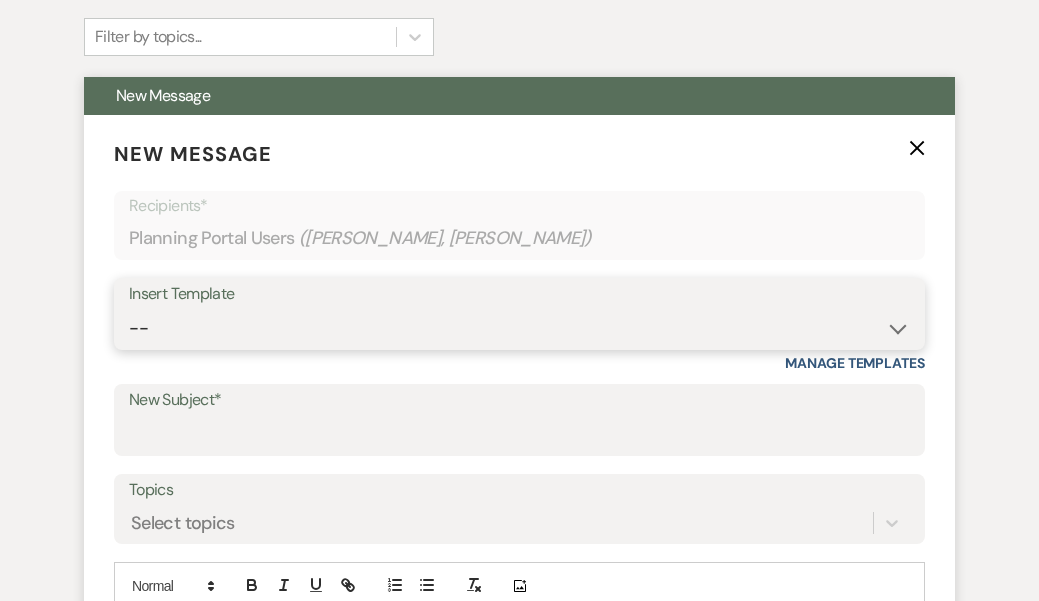 select on "3458" 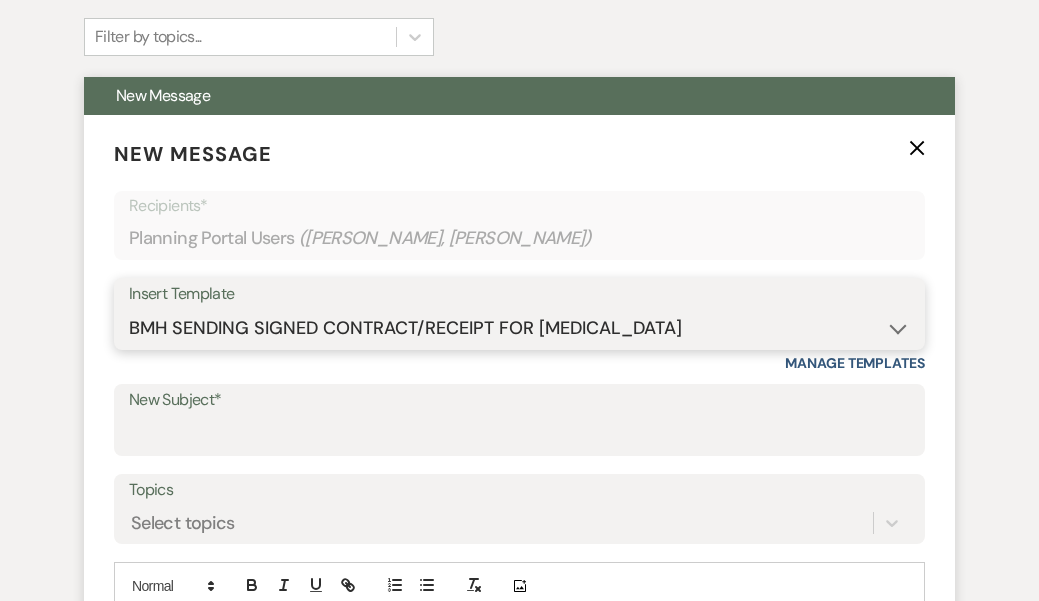 type on "Your Wedding Day at [GEOGRAPHIC_DATA]" 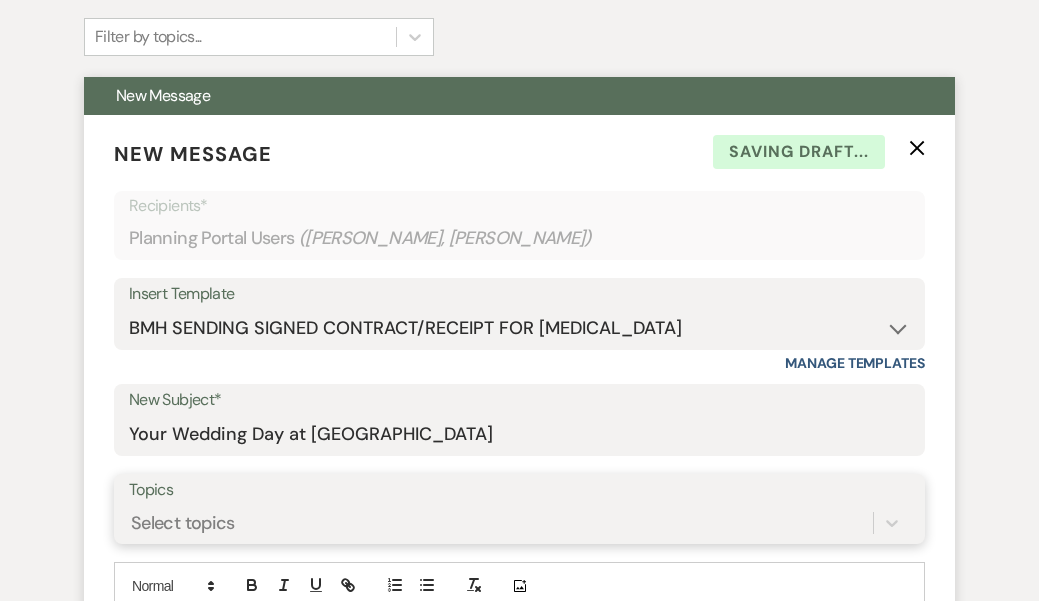 click on "Select topics" at bounding box center [519, 523] 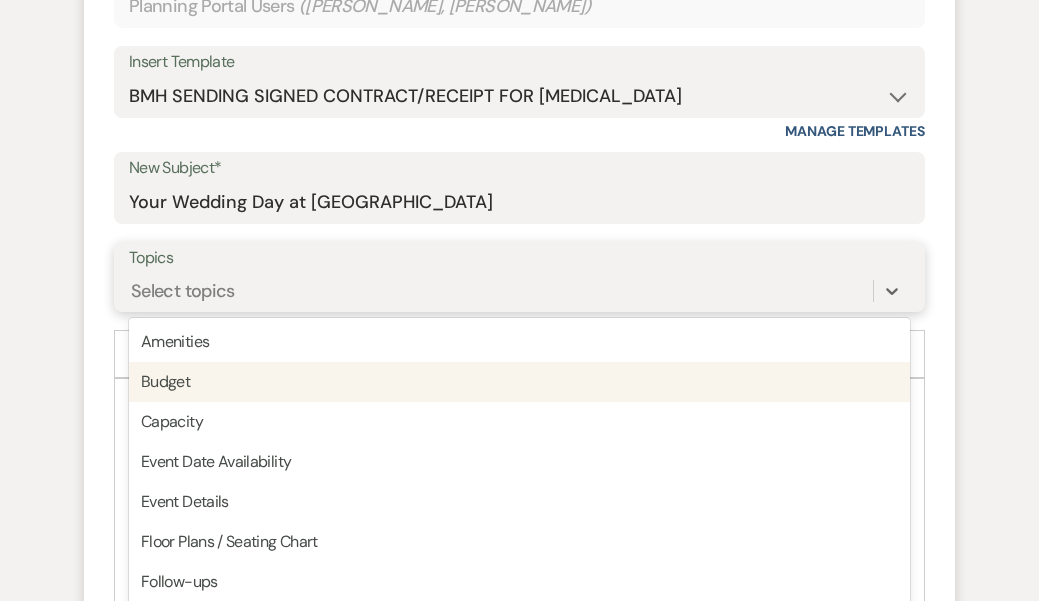 scroll, scrollTop: 774, scrollLeft: 0, axis: vertical 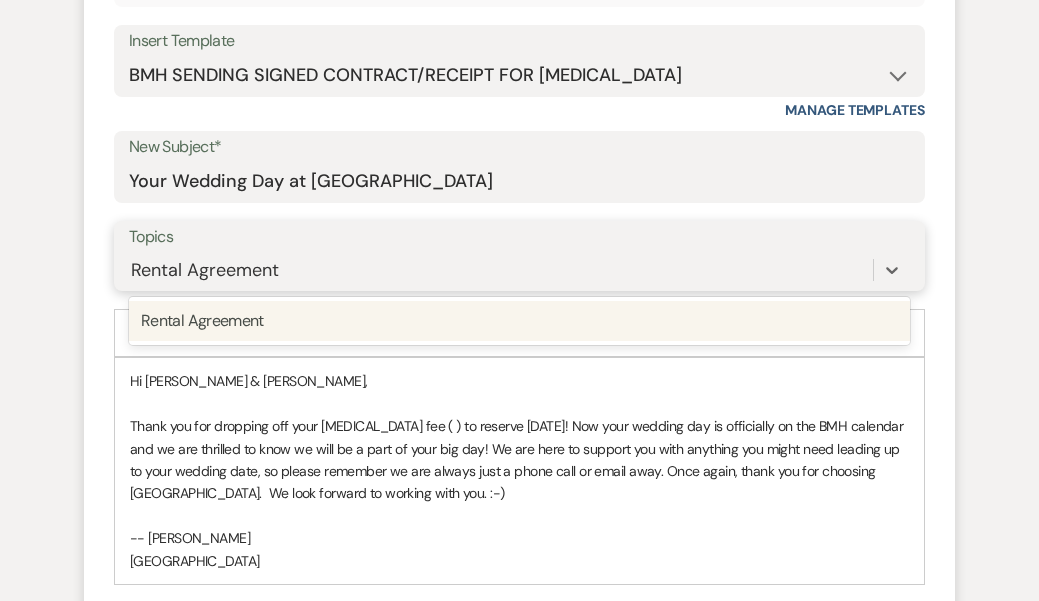 type on "Rental Agreement" 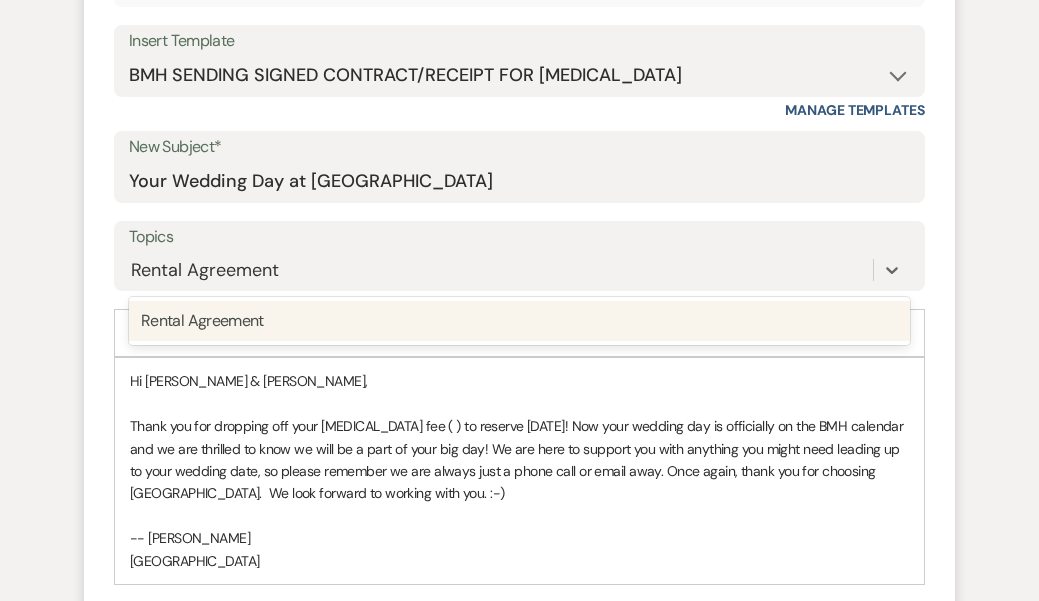 type 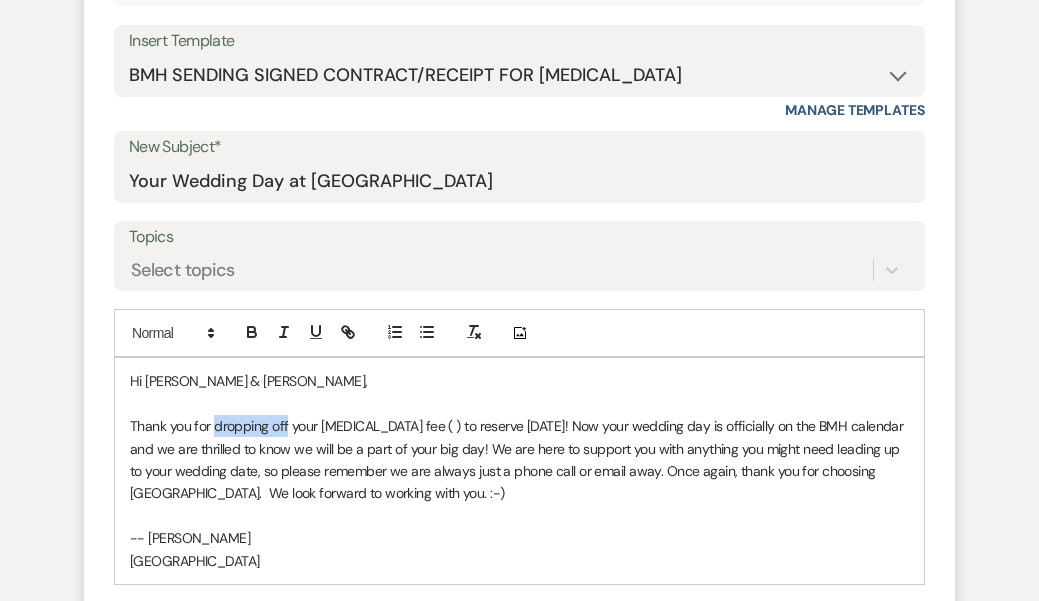 drag, startPoint x: 285, startPoint y: 419, endPoint x: 216, endPoint y: 420, distance: 69.00725 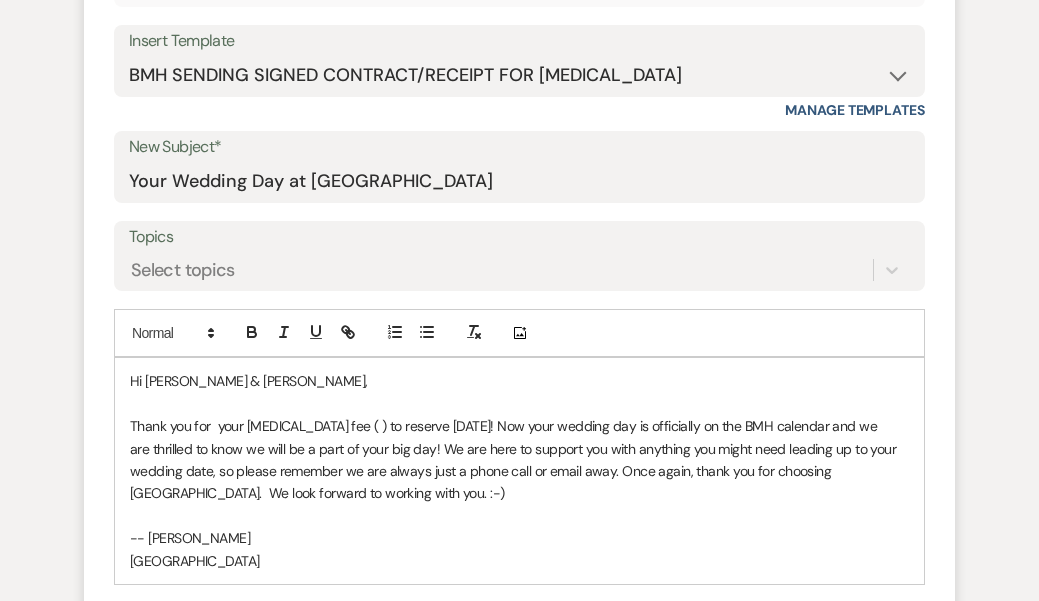type 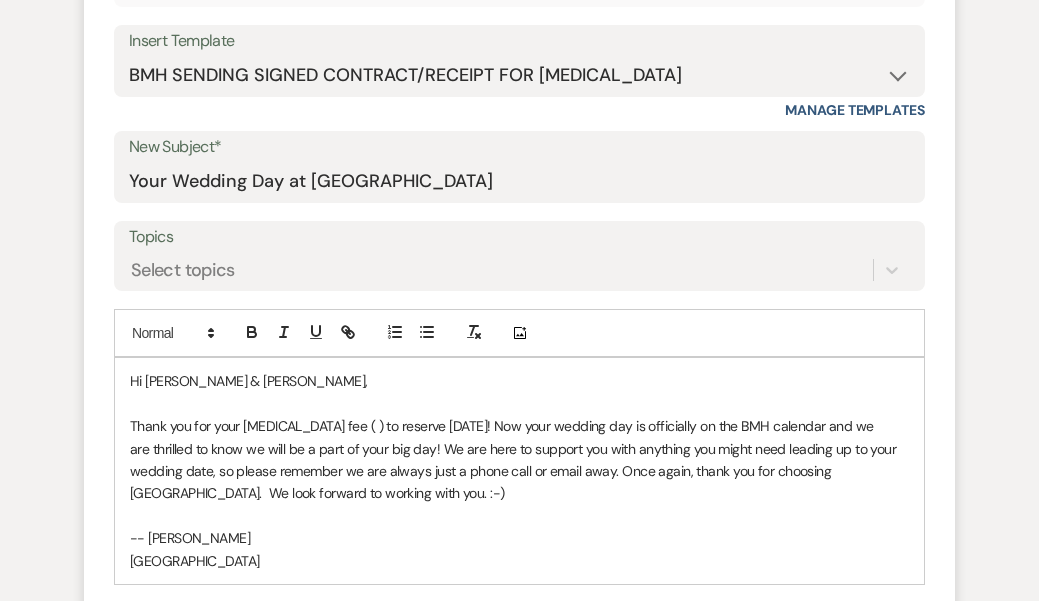click on "Thank you for your [MEDICAL_DATA] fee ( ) to reserve [DATE]! Now your wedding day is officially on the BMH calendar and we are thrilled to know we will be a part of your big day! We are here to support you with anything you might need leading up to your wedding date, so please remember we are always just a phone call or email away. Once again, thank you for choosing [GEOGRAPHIC_DATA].  We look forward to working with you. :-)" at bounding box center [515, 459] 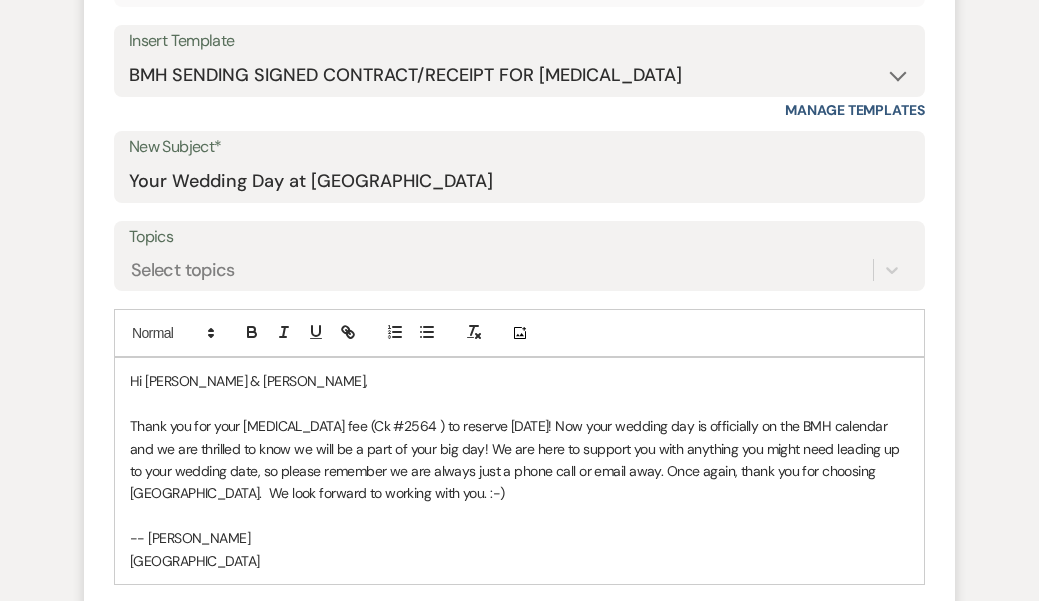 click on "Thank you for your [MEDICAL_DATA] fee (Ck #2564 ) to reserve [DATE]! Now your wedding day is officially on the BMH calendar and we are thrilled to know we will be a part of your big day! We are here to support you with anything you might need leading up to your wedding date, so please remember we are always just a phone call or email away. Once again, thank you for choosing [GEOGRAPHIC_DATA].  We look forward to working with you. :-)" at bounding box center (516, 459) 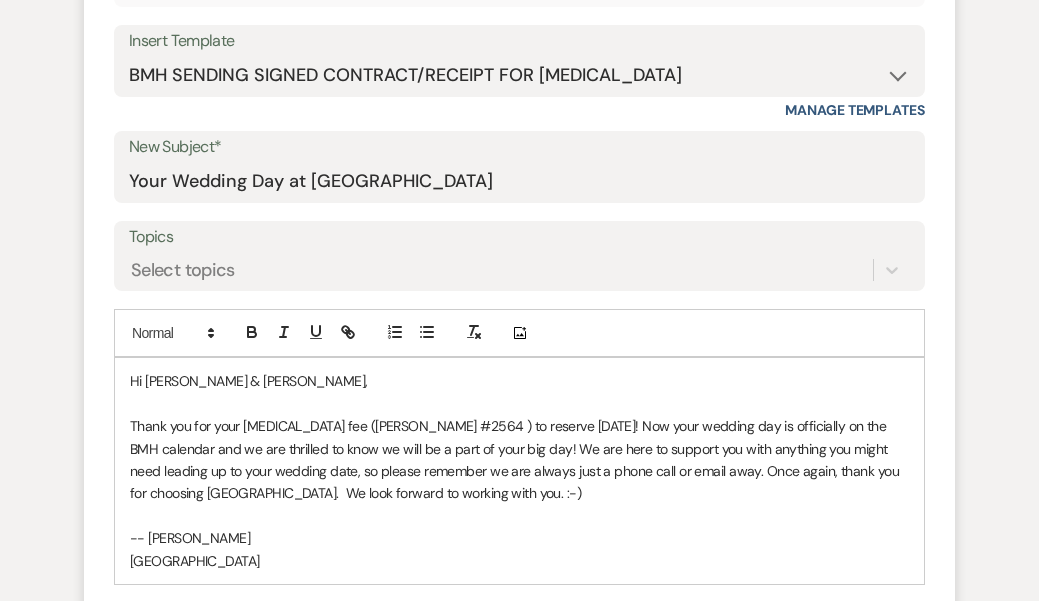 click on "Thank you for your [MEDICAL_DATA] fee ([PERSON_NAME] #2564 ) to reserve [DATE]! Now your wedding day is officially on the BMH calendar and we are thrilled to know we will be a part of your big day! We are here to support you with anything you might need leading up to your wedding date, so please remember we are always just a phone call or email away. Once again, thank you for choosing [GEOGRAPHIC_DATA].  We look forward to working with you. :-)" at bounding box center [519, 460] 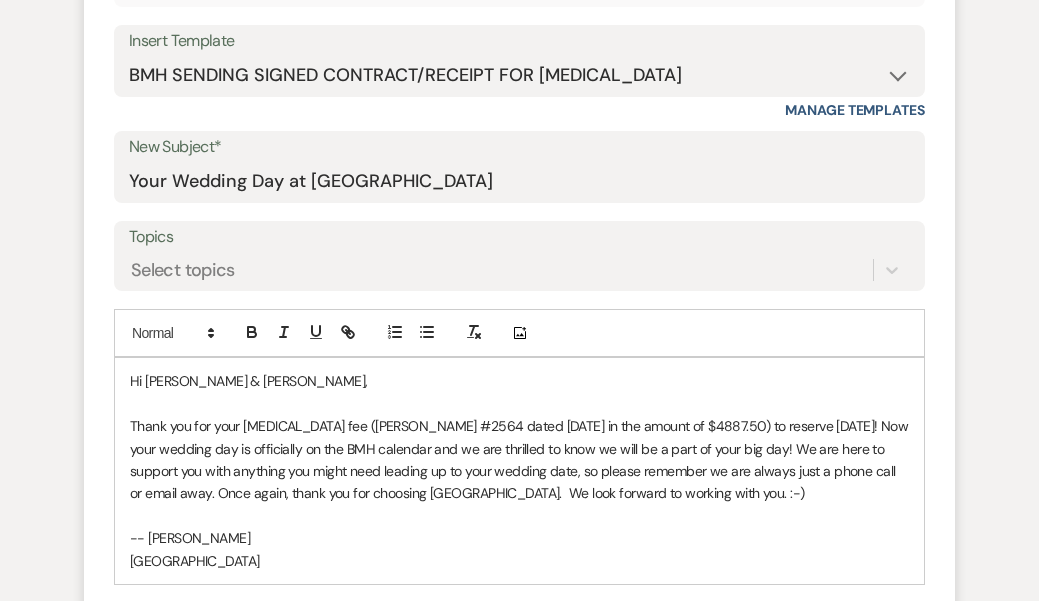 click on "Thank you for your [MEDICAL_DATA] fee ([PERSON_NAME] #2564 dated [DATE] in the amount of $4887.50) to reserve [DATE]! Now your wedding day is officially on the BMH calendar and we are thrilled to know we will be a part of your big day! We are here to support you with anything you might need leading up to your wedding date, so please remember we are always just a phone call or email away. Once again, thank you for choosing [GEOGRAPHIC_DATA].  We look forward to working with you. :-)" at bounding box center (519, 460) 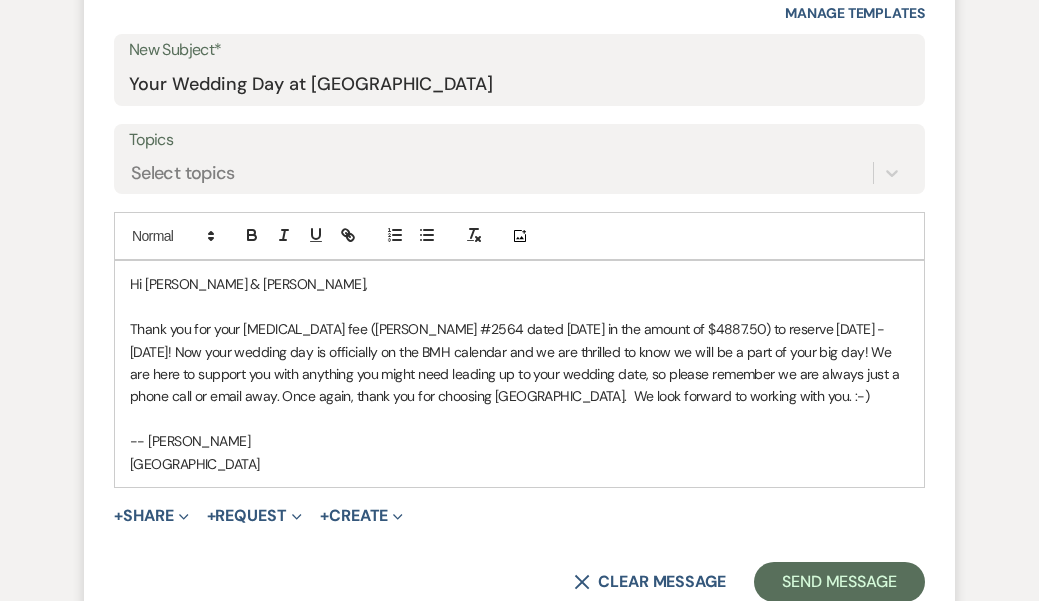 scroll, scrollTop: 877, scrollLeft: 0, axis: vertical 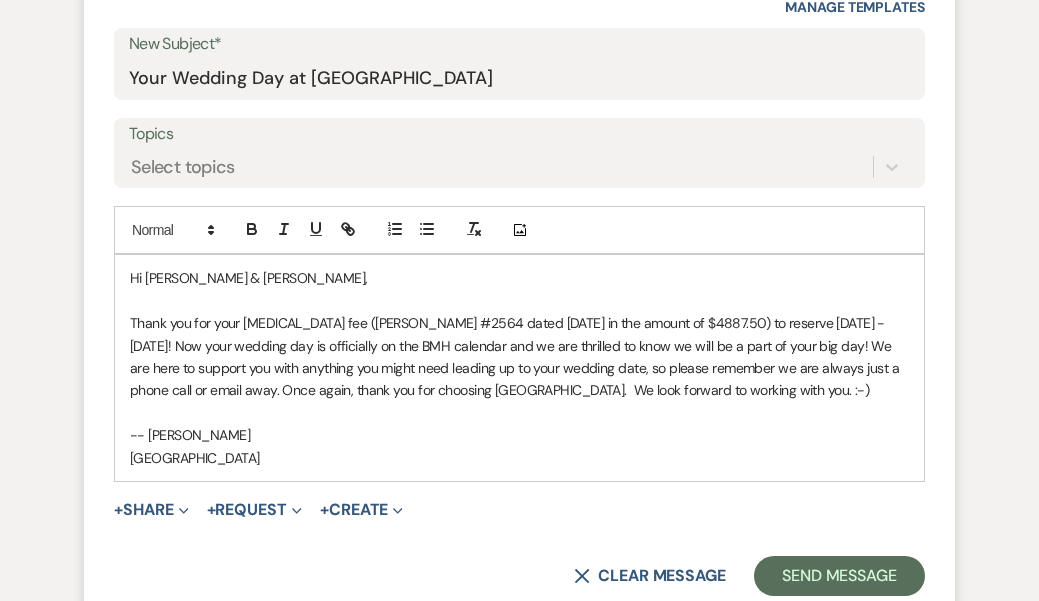 click on "Thank you for your [MEDICAL_DATA] fee ([PERSON_NAME] #2564 dated [DATE] in the amount of $4887.50) to reserve [DATE] - [DATE]! Now your wedding day is officially on the BMH calendar and we are thrilled to know we will be a part of your big day! We are here to support you with anything you might need leading up to your wedding date, so please remember we are always just a phone call or email away. Once again, thank you for choosing [GEOGRAPHIC_DATA].  We look forward to working with you. :-)" at bounding box center [519, 357] 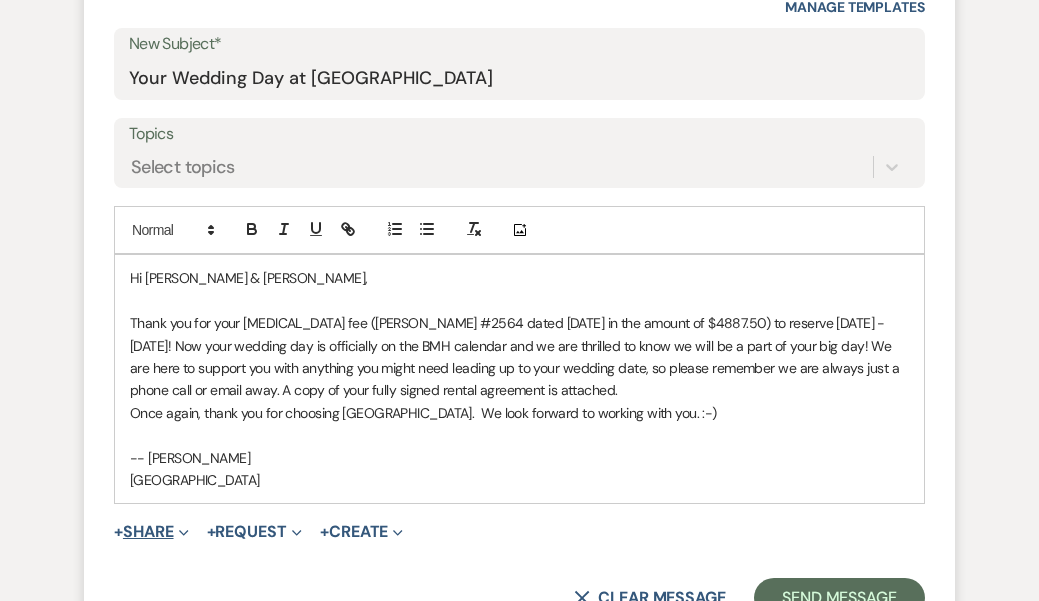 click on "+  Share Expand" at bounding box center [151, 532] 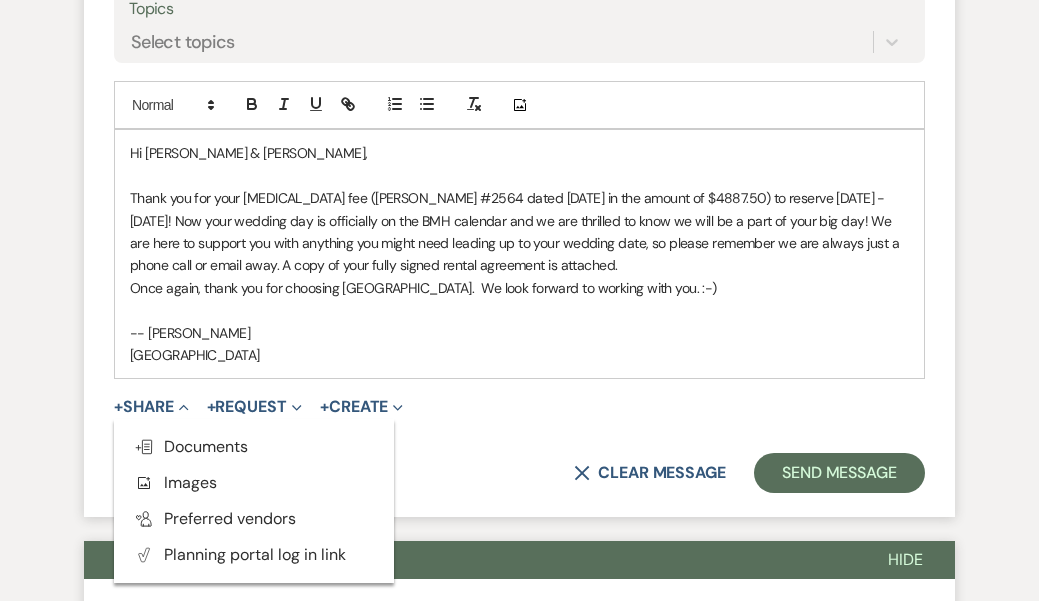 scroll, scrollTop: 1003, scrollLeft: 0, axis: vertical 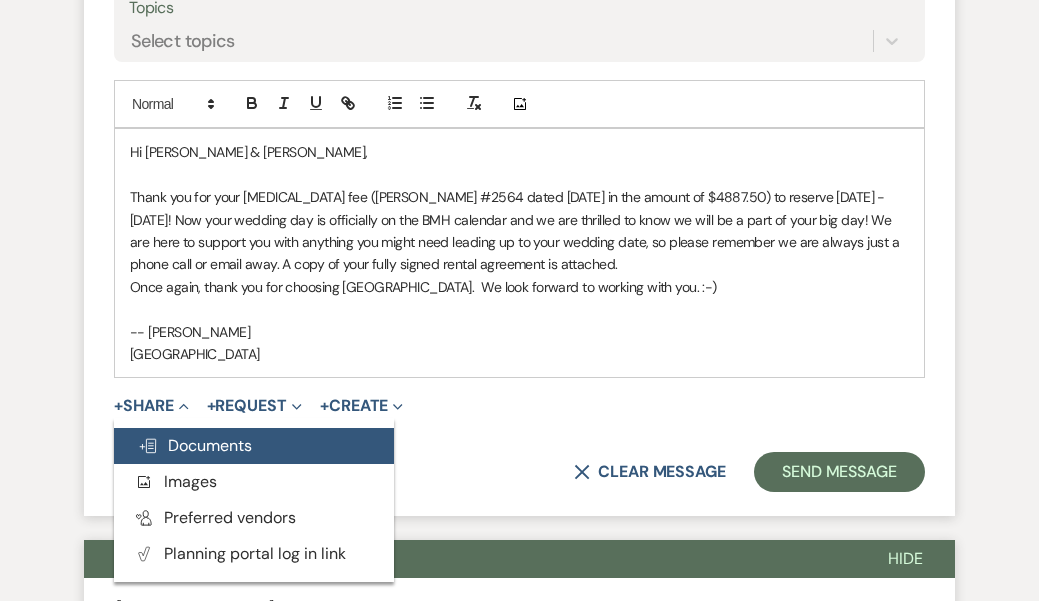 click on "Doc Upload Documents" at bounding box center [195, 445] 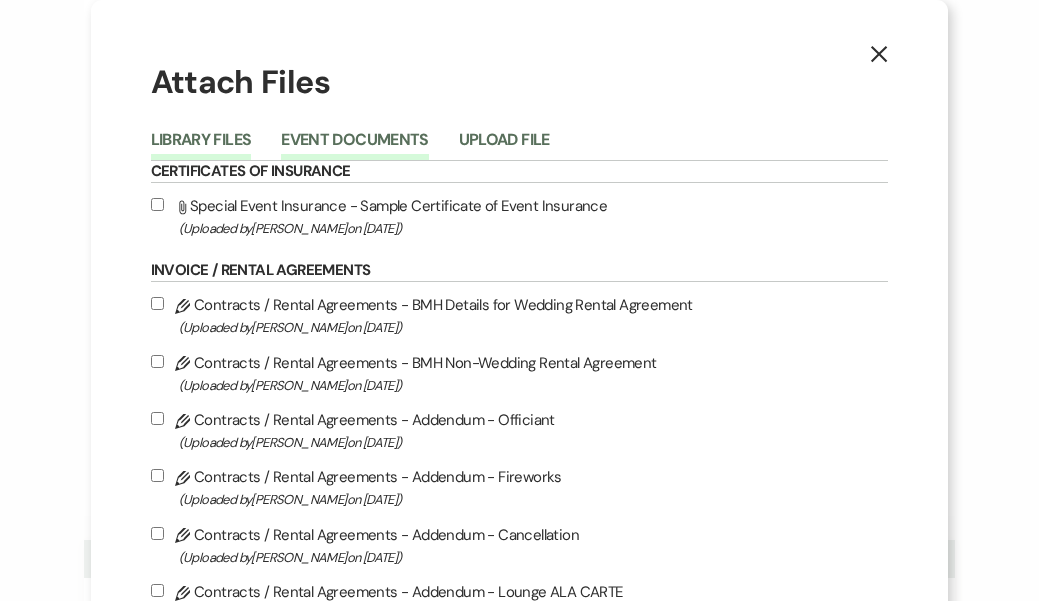 click on "Event Documents" at bounding box center (354, 146) 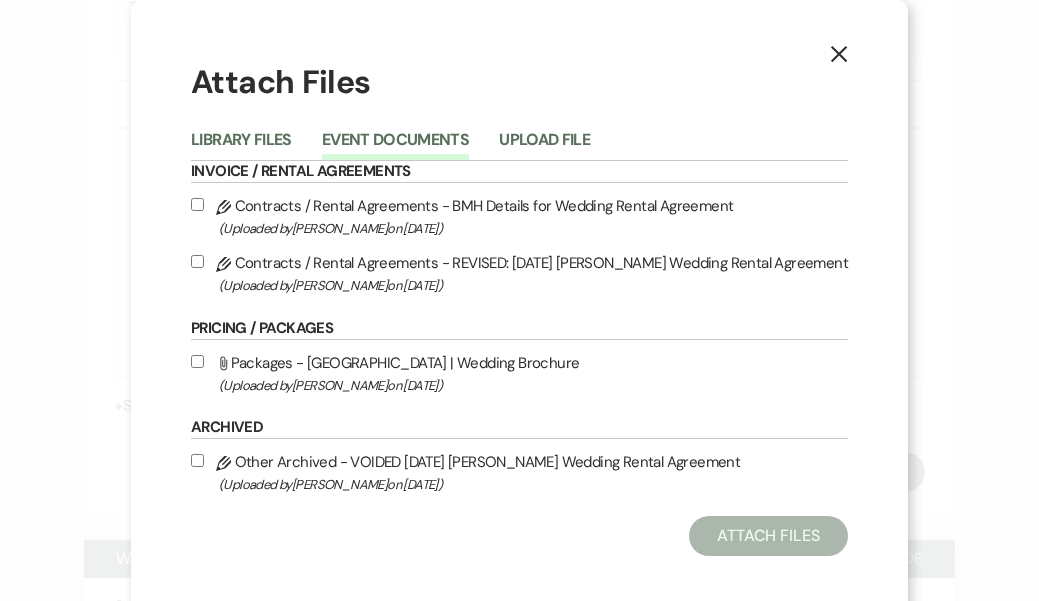click on "Pencil Contracts / Rental Agreements - REVISED: [DATE] [PERSON_NAME] Wedding Rental Agreement (Uploaded by  [PERSON_NAME]  on   [DATE] )" at bounding box center [519, 273] 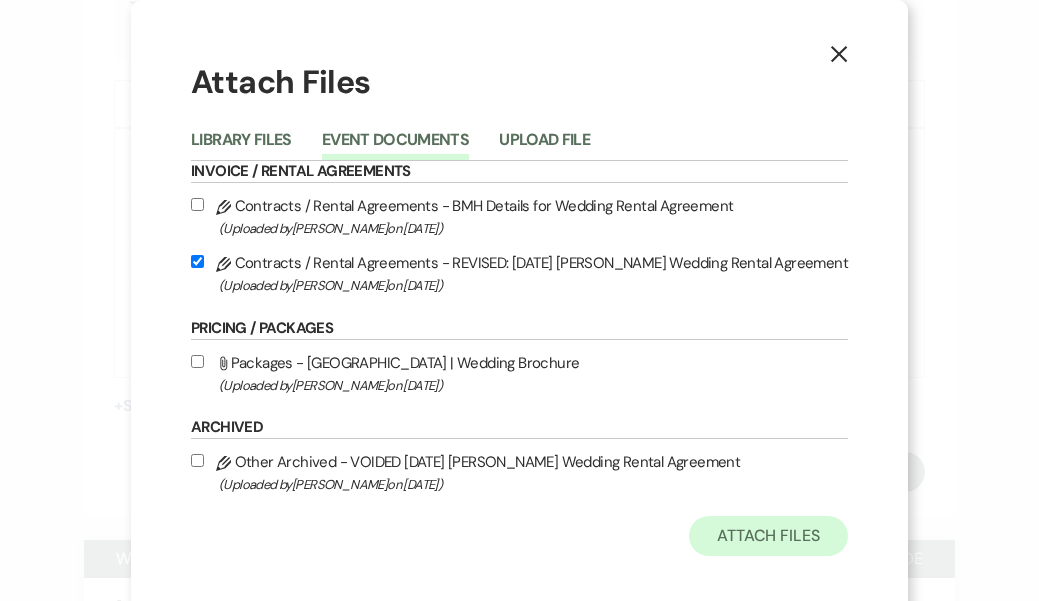 click on "Attach Files" at bounding box center [768, 536] 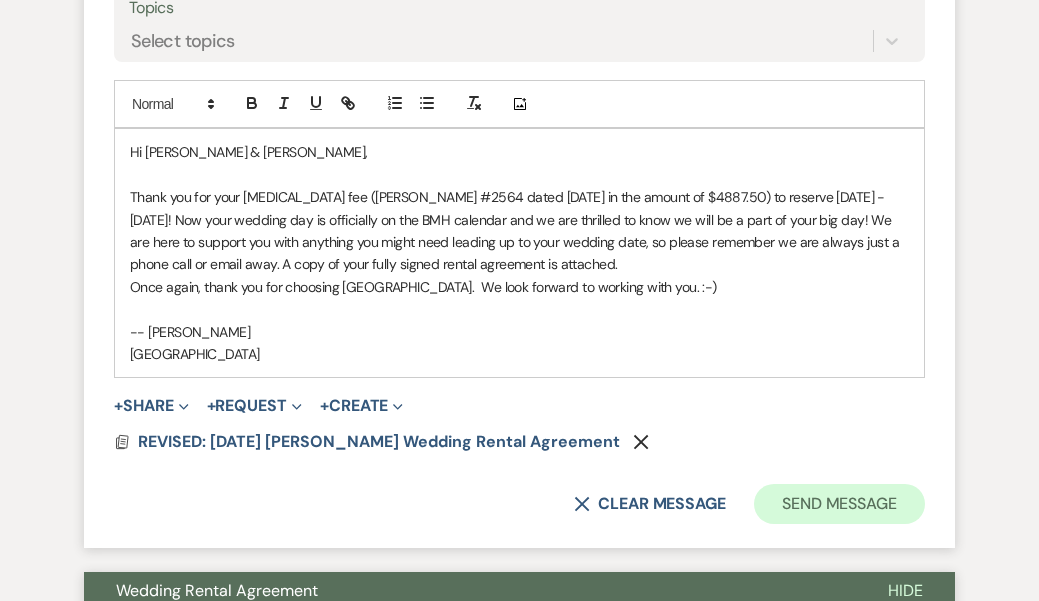 click on "Send Message" at bounding box center [839, 504] 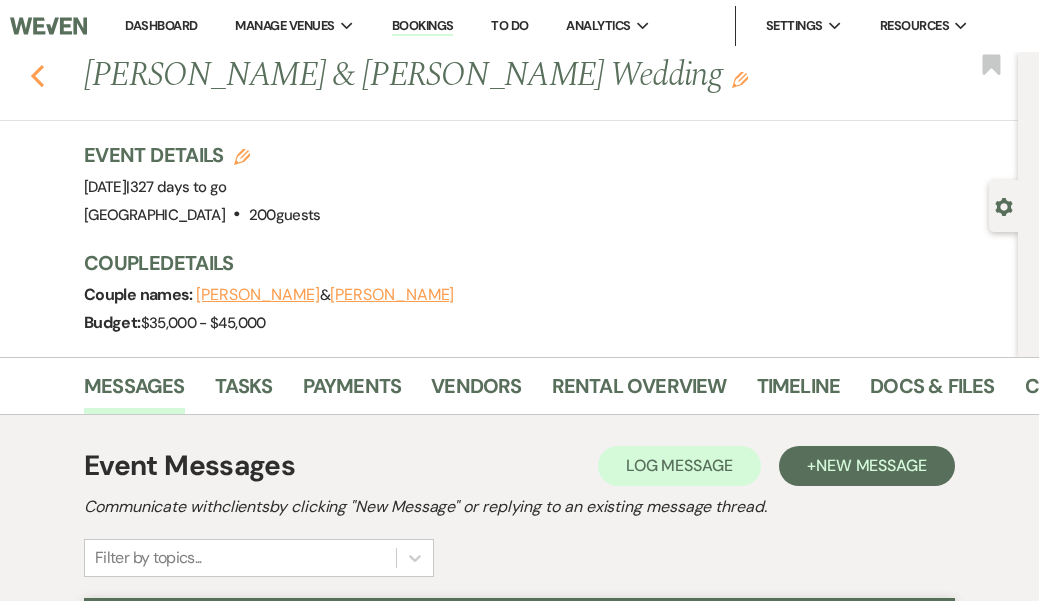 scroll, scrollTop: 0, scrollLeft: 0, axis: both 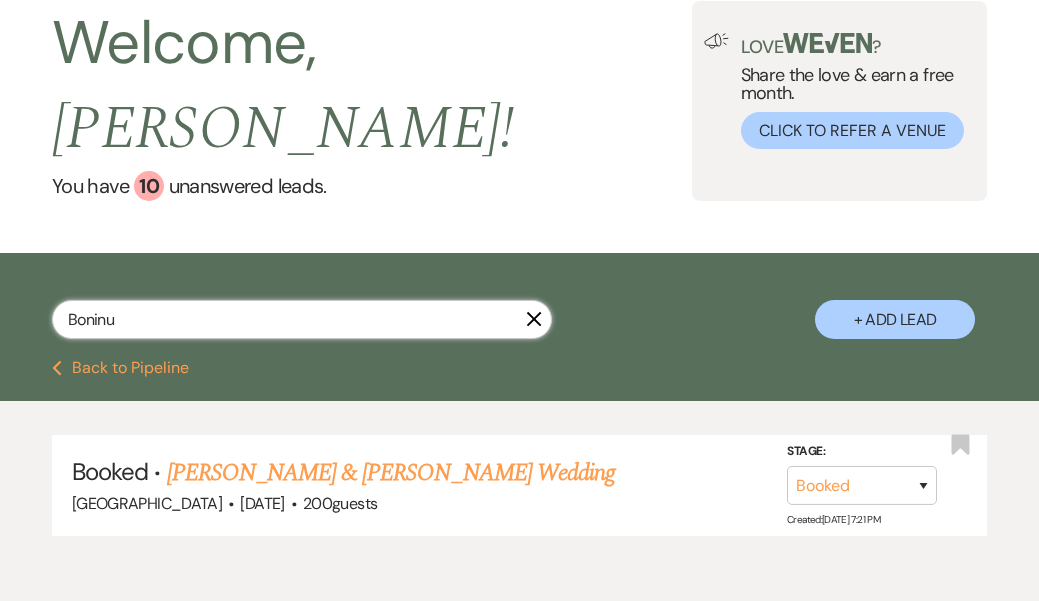 click on "Boninu" at bounding box center [302, 319] 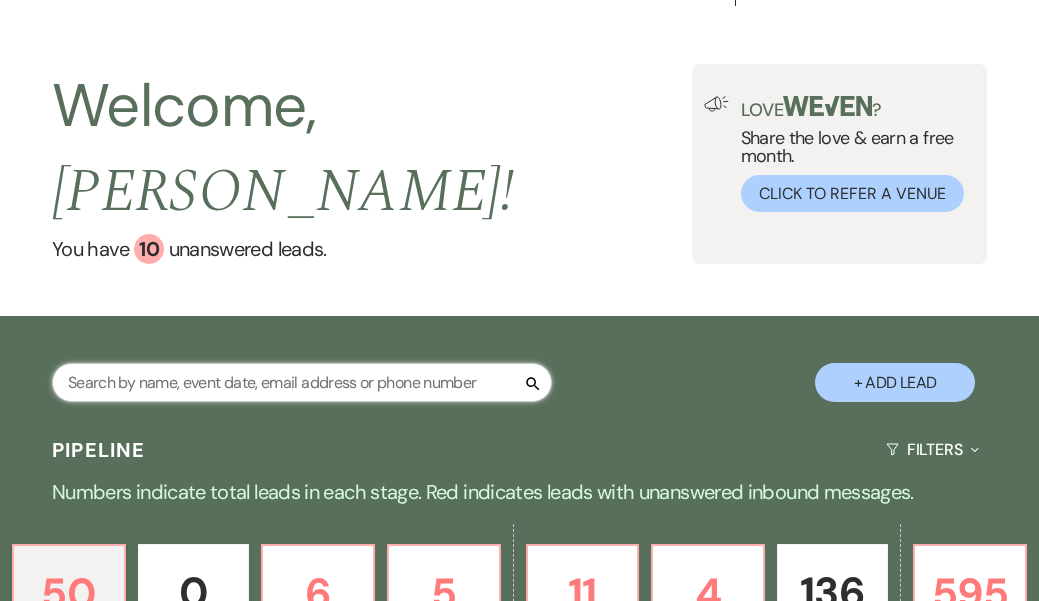 scroll, scrollTop: 33, scrollLeft: 0, axis: vertical 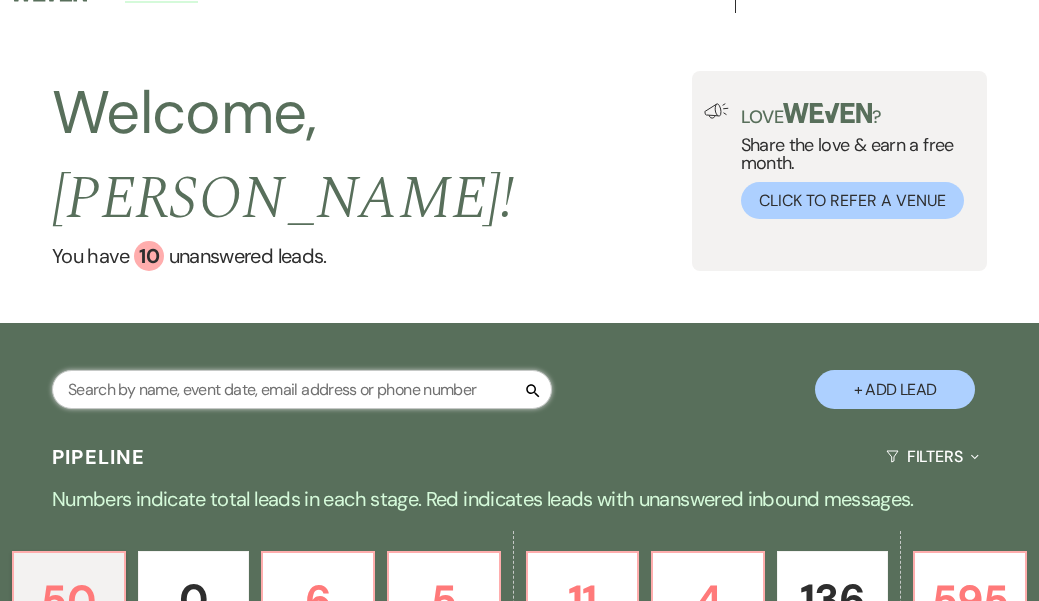type on "Boninu" 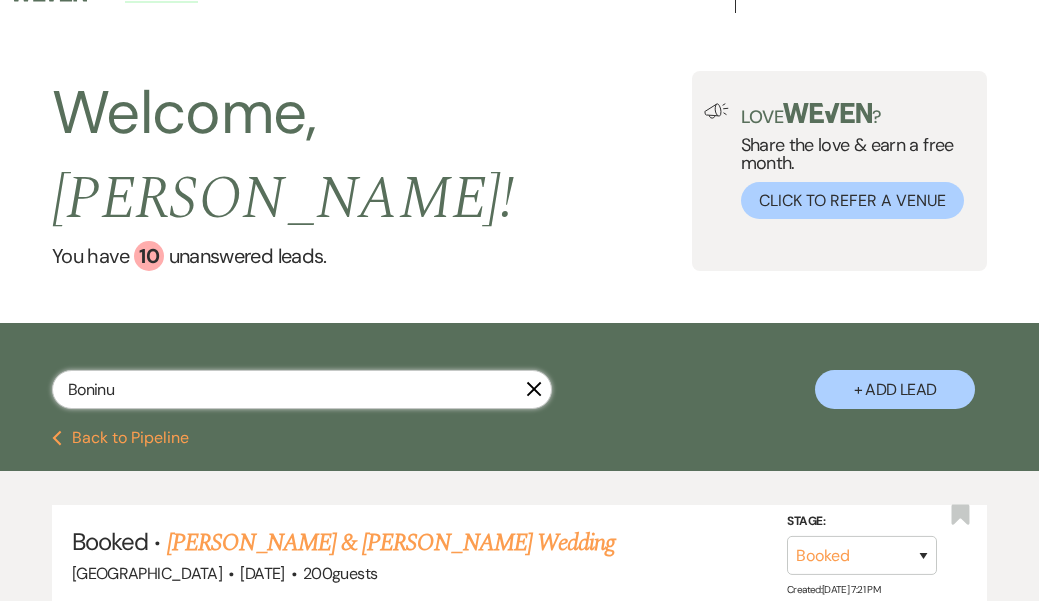 scroll, scrollTop: 103, scrollLeft: 0, axis: vertical 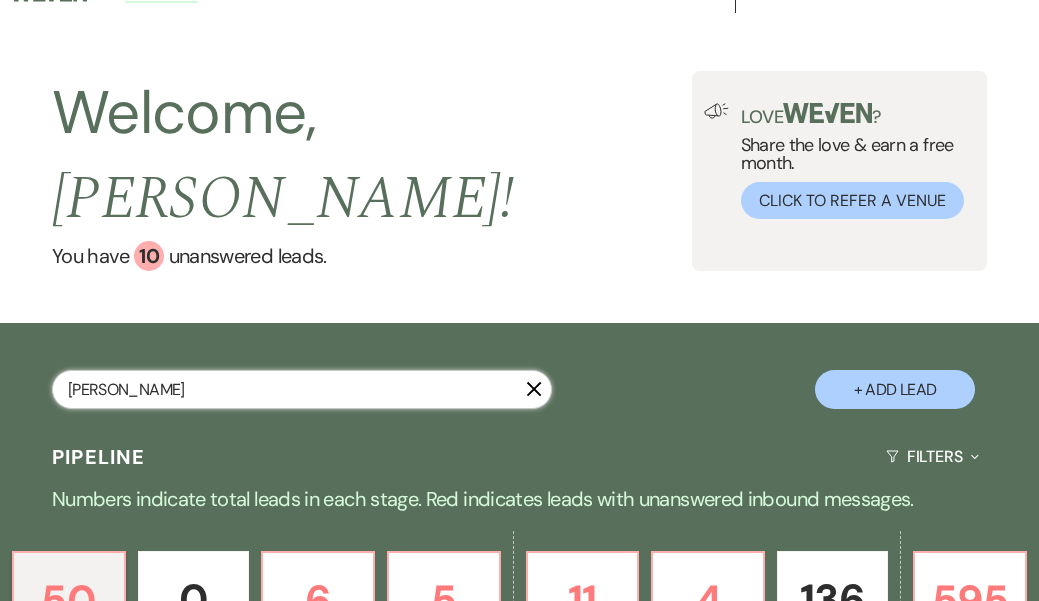 type on "[PERSON_NAME]" 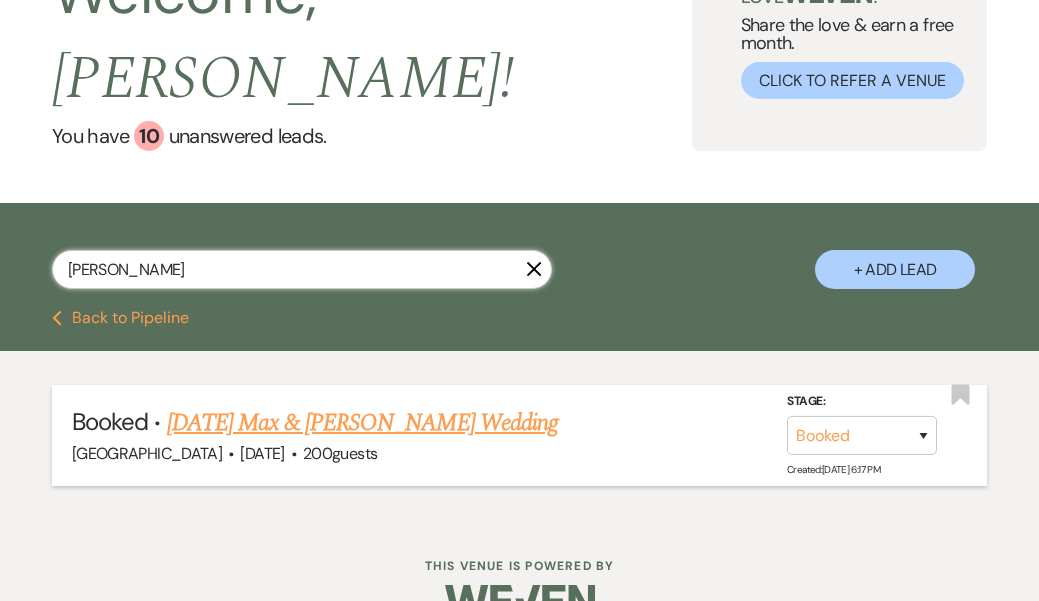 scroll, scrollTop: 152, scrollLeft: 0, axis: vertical 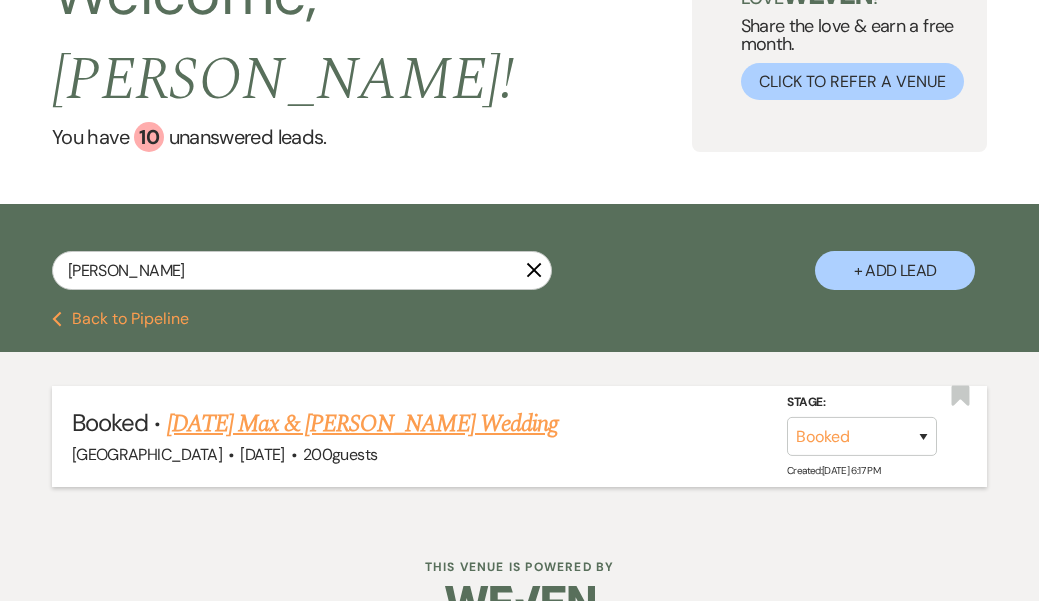 click on "[DATE] Max & [PERSON_NAME] Wedding" at bounding box center (362, 424) 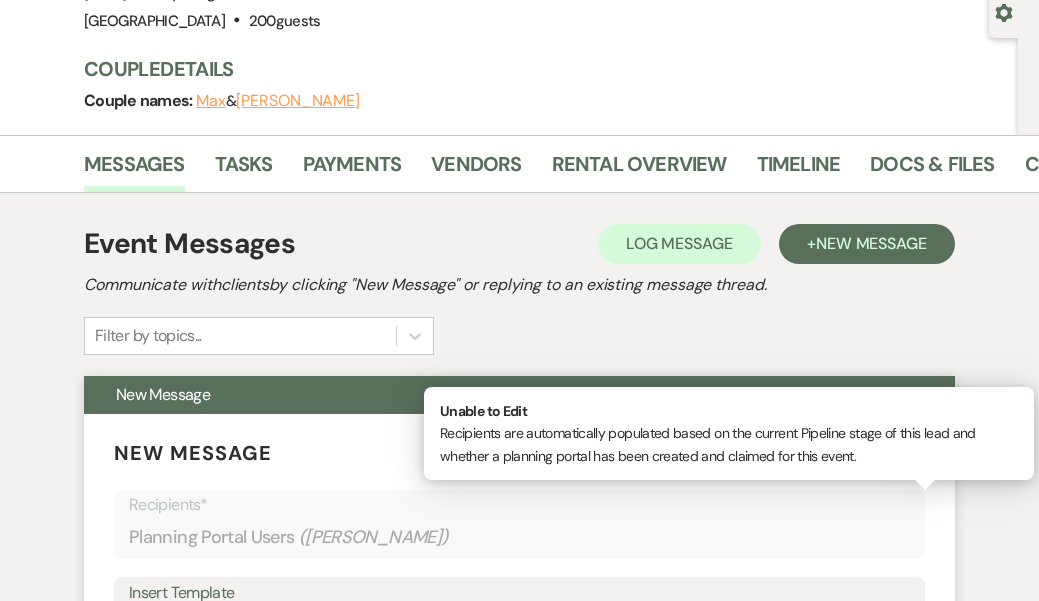 scroll, scrollTop: 189, scrollLeft: 0, axis: vertical 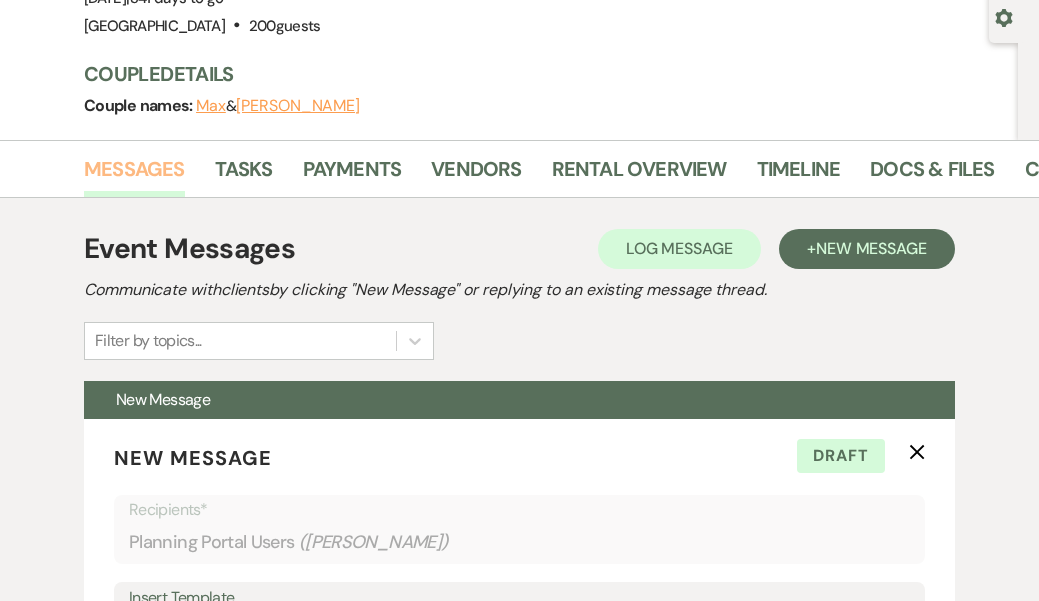 click on "Messages" at bounding box center (134, 175) 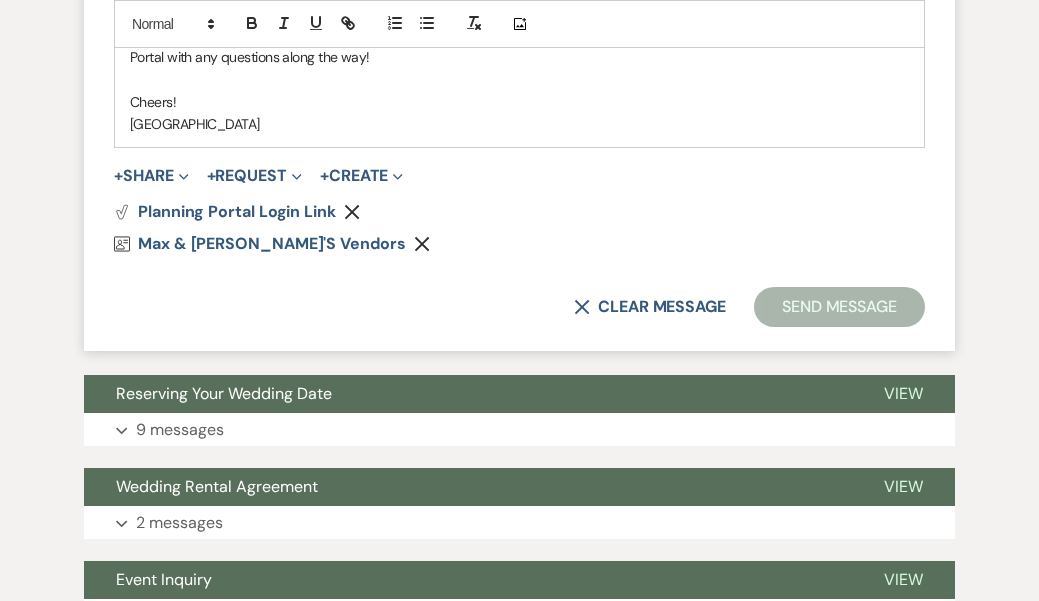 scroll, scrollTop: 1495, scrollLeft: 0, axis: vertical 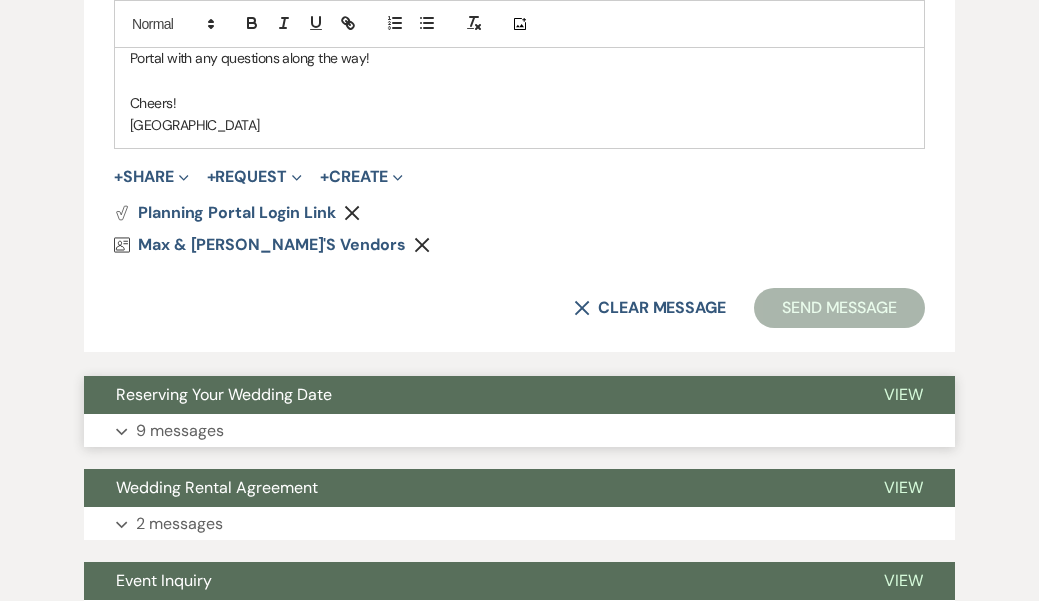 click on "Reserving Your Wedding Date" at bounding box center (224, 394) 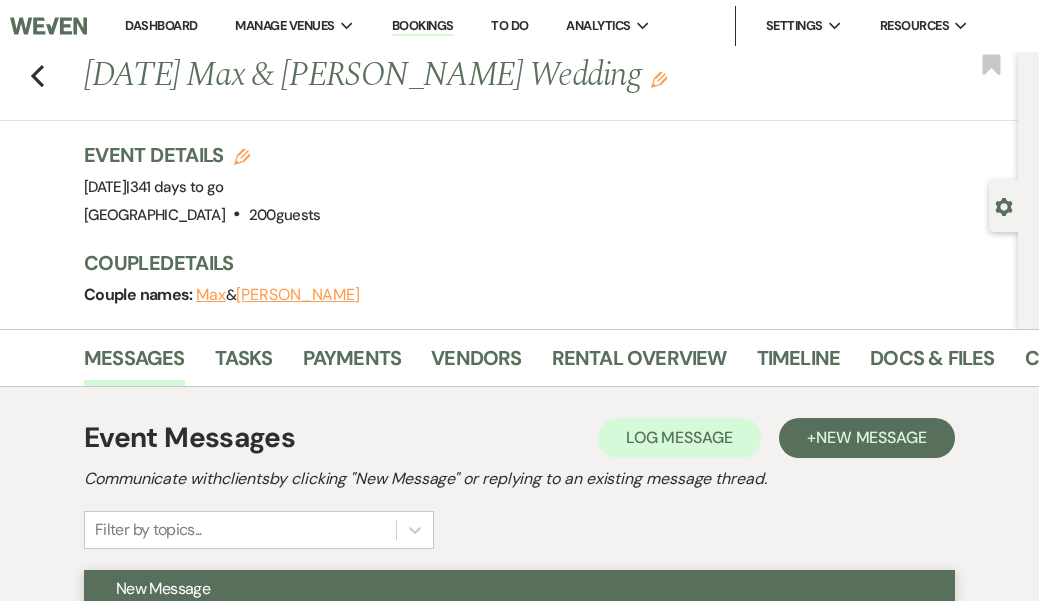 scroll, scrollTop: 0, scrollLeft: 0, axis: both 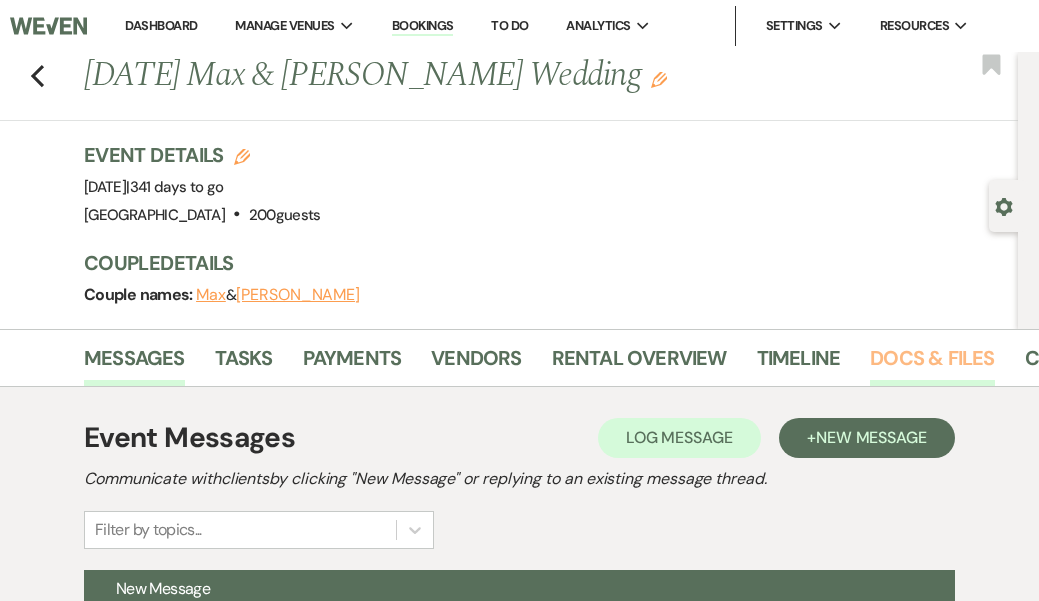 click on "Docs & Files" at bounding box center (932, 364) 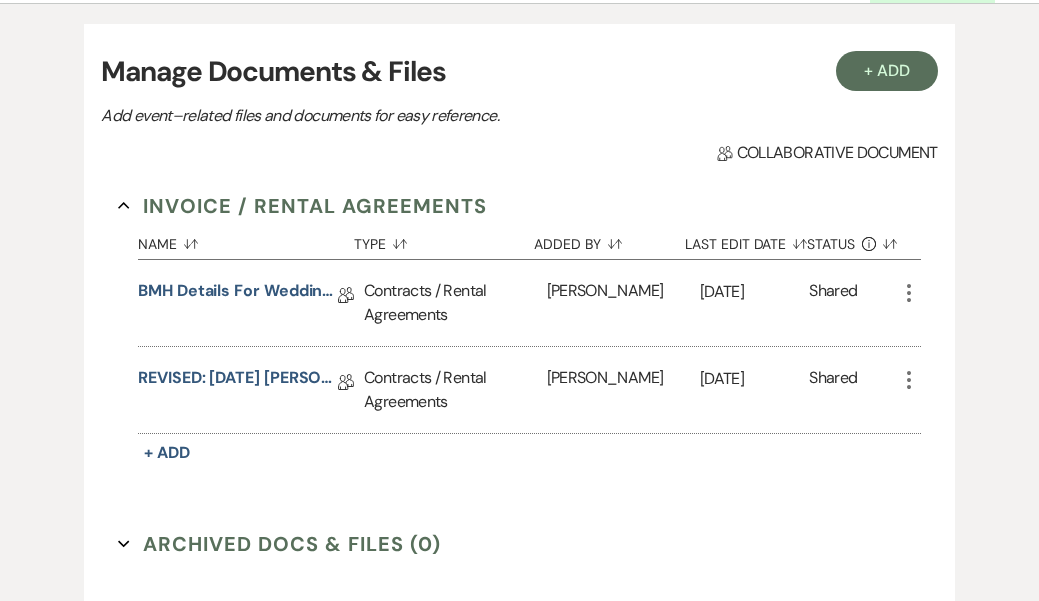 scroll, scrollTop: 391, scrollLeft: 0, axis: vertical 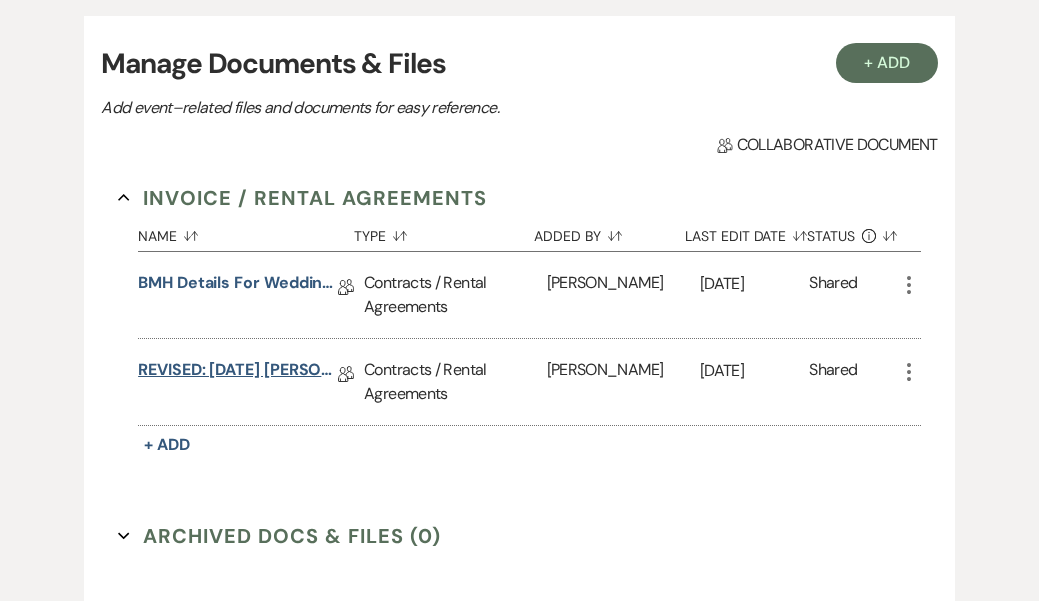 click on "REVISED: [DATE] [PERSON_NAME] Wedding Rental Agreement" at bounding box center (238, 373) 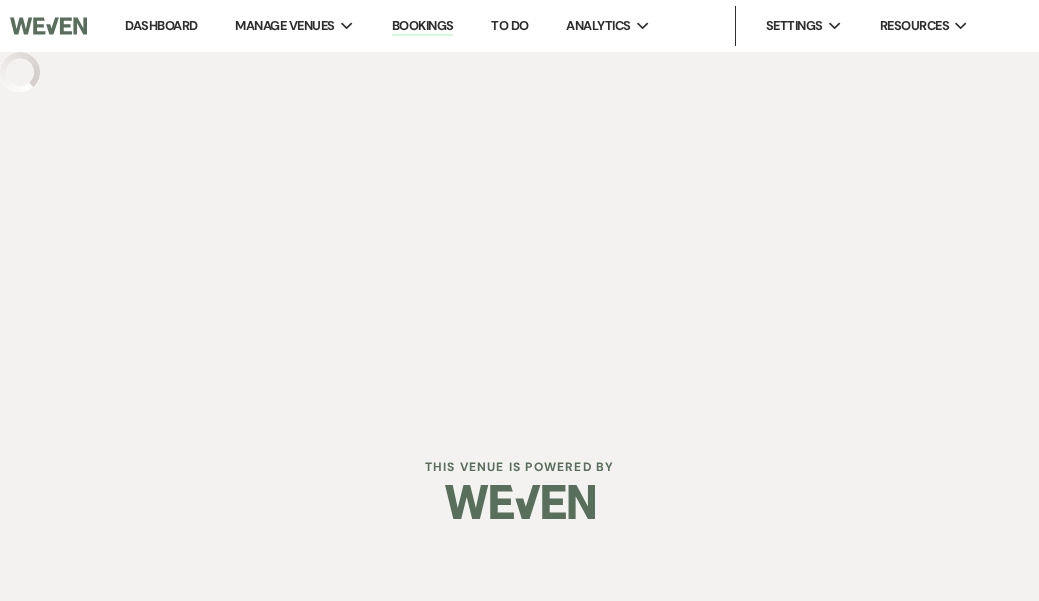 scroll, scrollTop: 0, scrollLeft: 0, axis: both 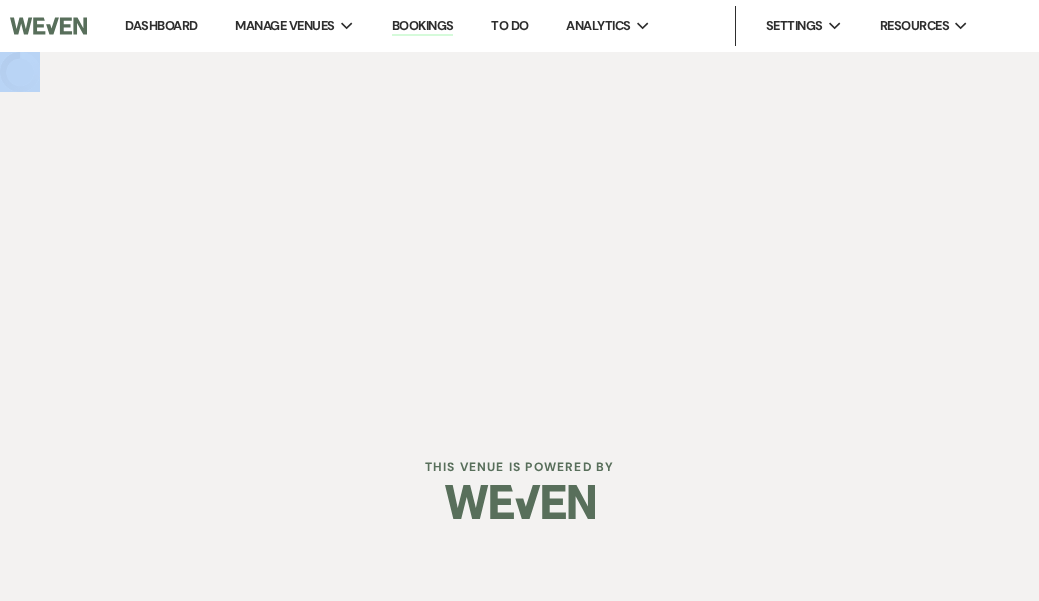 click on "Dashboard Manage Venues   Expand Brandywine Manor House Bookings To Do Analytics   Expand Brandywine Manor House Settings   Expand Host Profile Payment Settings Change Password Log Out Resources   Expand Lead Form/Badge Resource Library     Contact Weven" at bounding box center (519, 210) 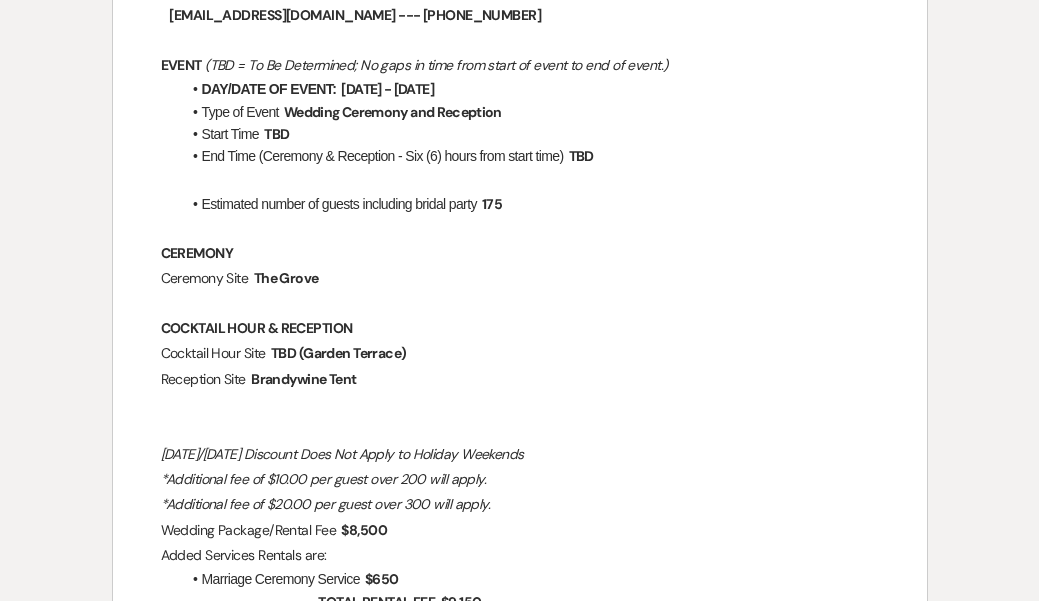 scroll, scrollTop: 282, scrollLeft: 0, axis: vertical 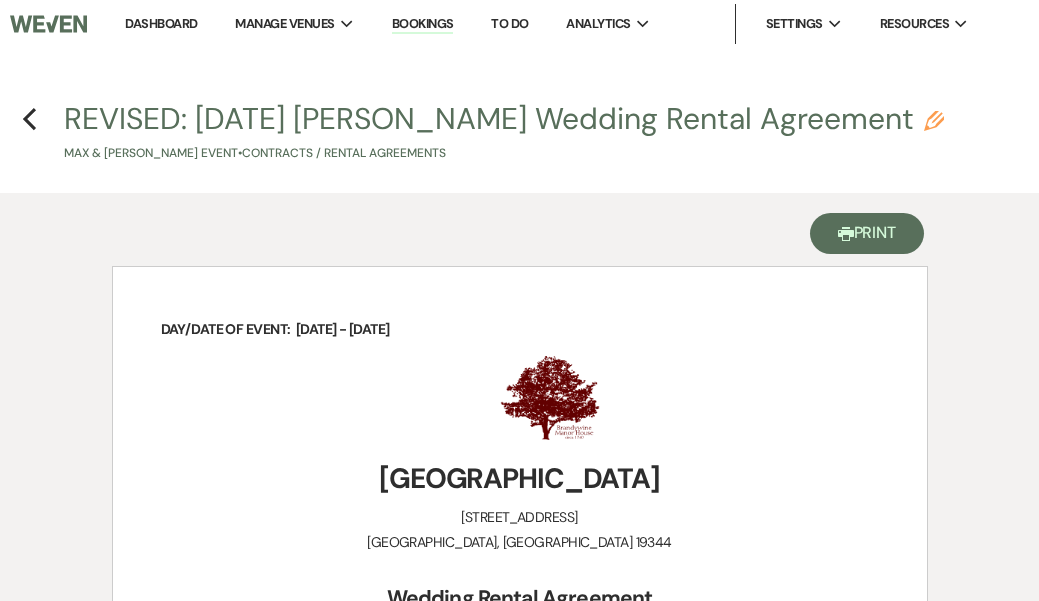 click on "Printer  Print" at bounding box center (867, 233) 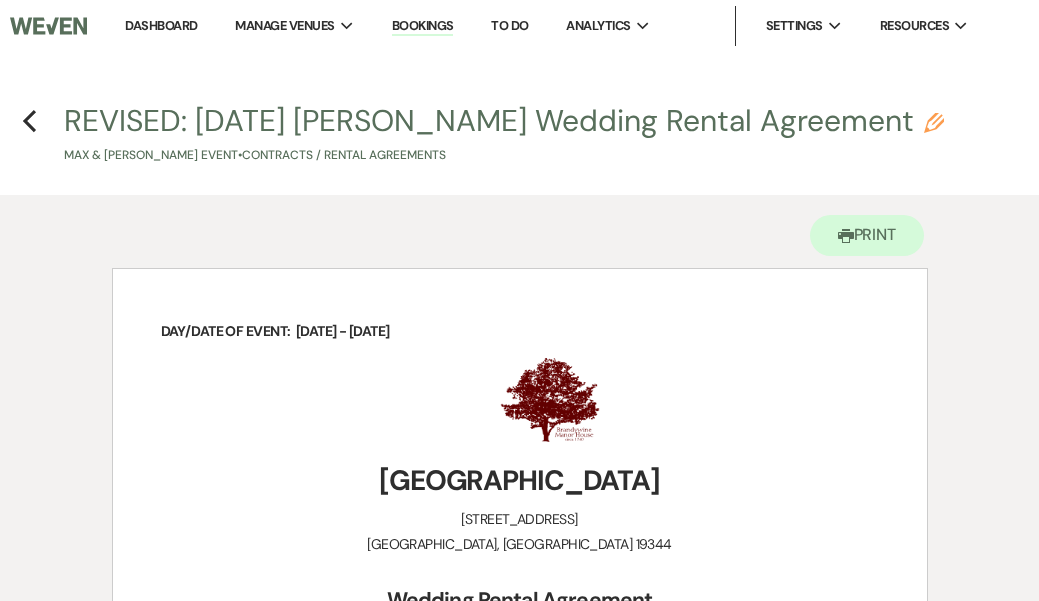 scroll, scrollTop: 0, scrollLeft: 0, axis: both 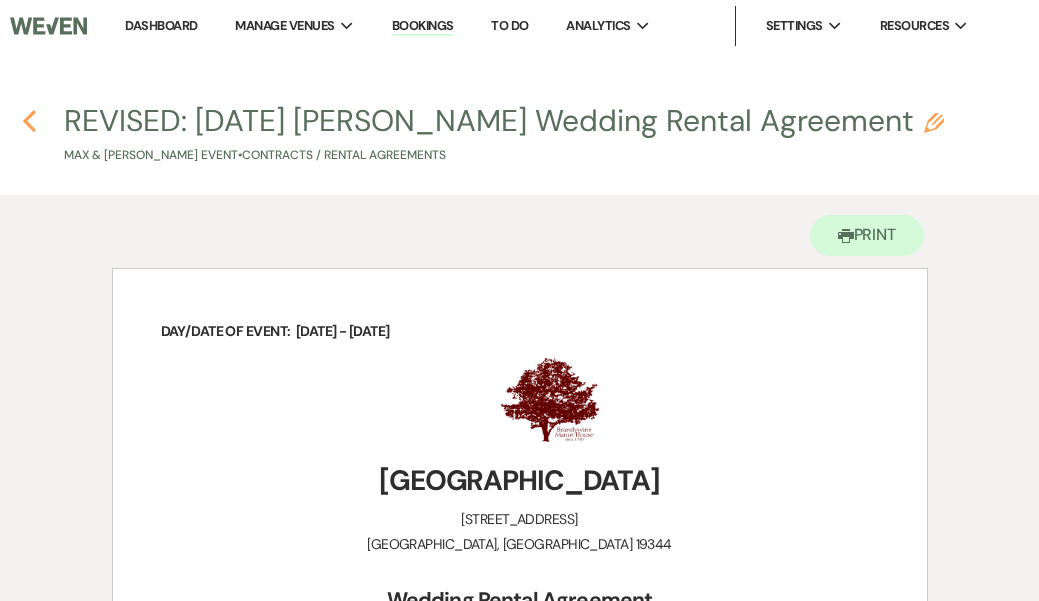 click on "Previous" 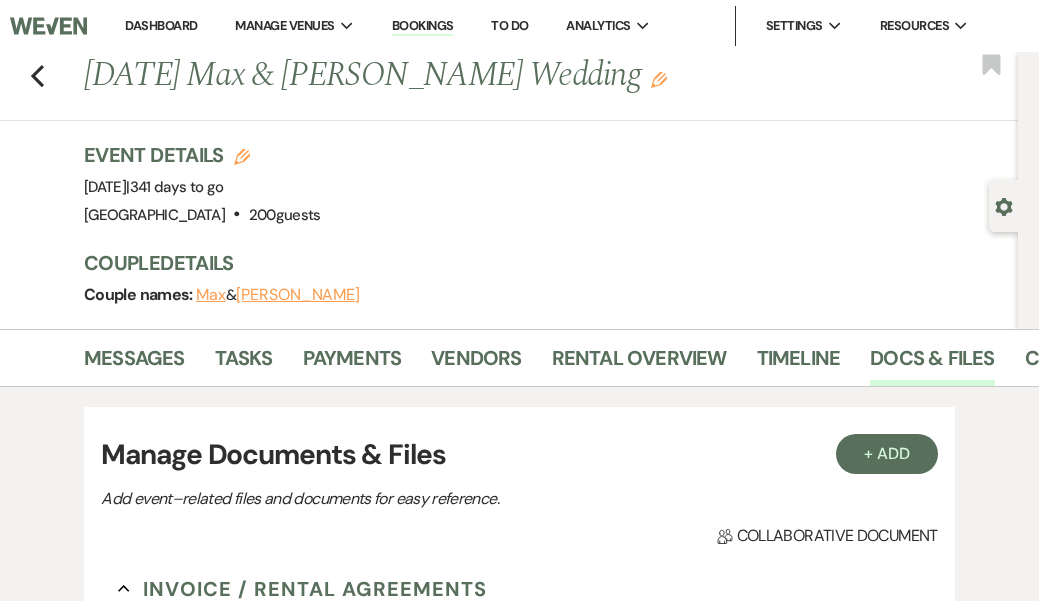 scroll, scrollTop: 391, scrollLeft: 0, axis: vertical 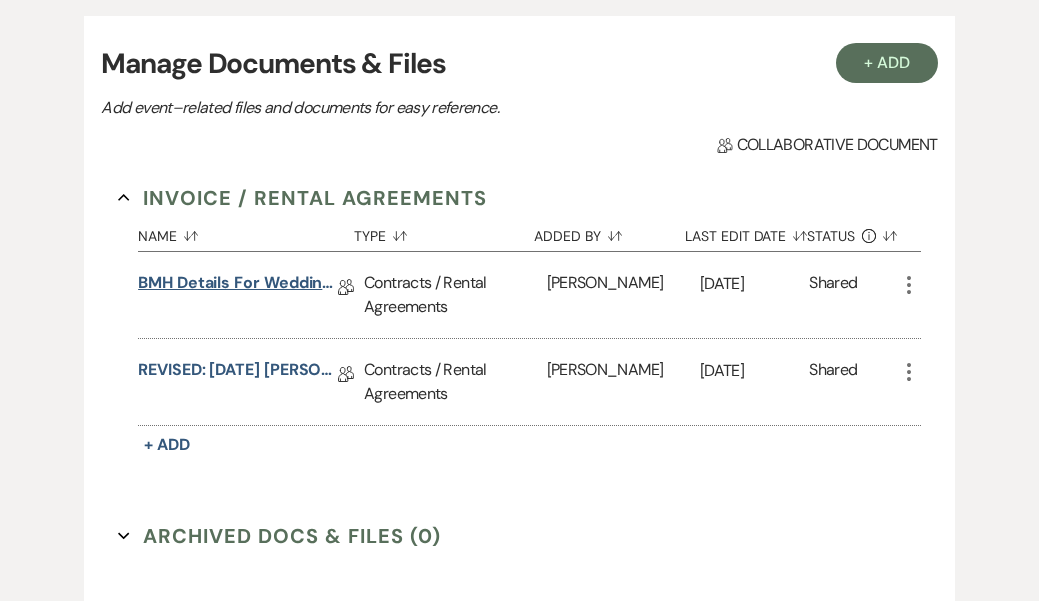click on "BMH Details for Wedding Rental Agreement" at bounding box center [238, 286] 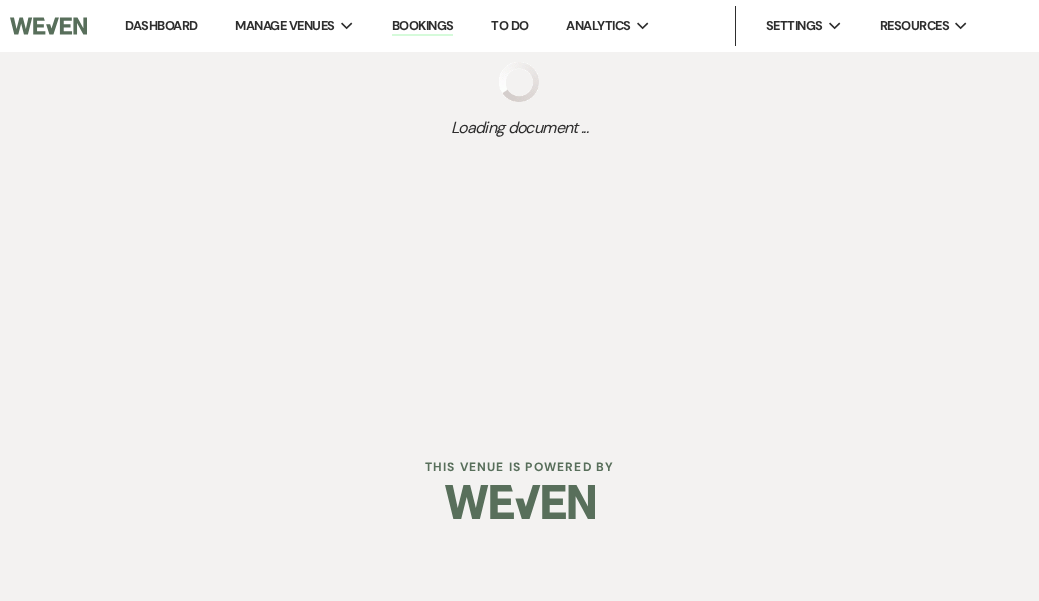 scroll, scrollTop: 0, scrollLeft: 0, axis: both 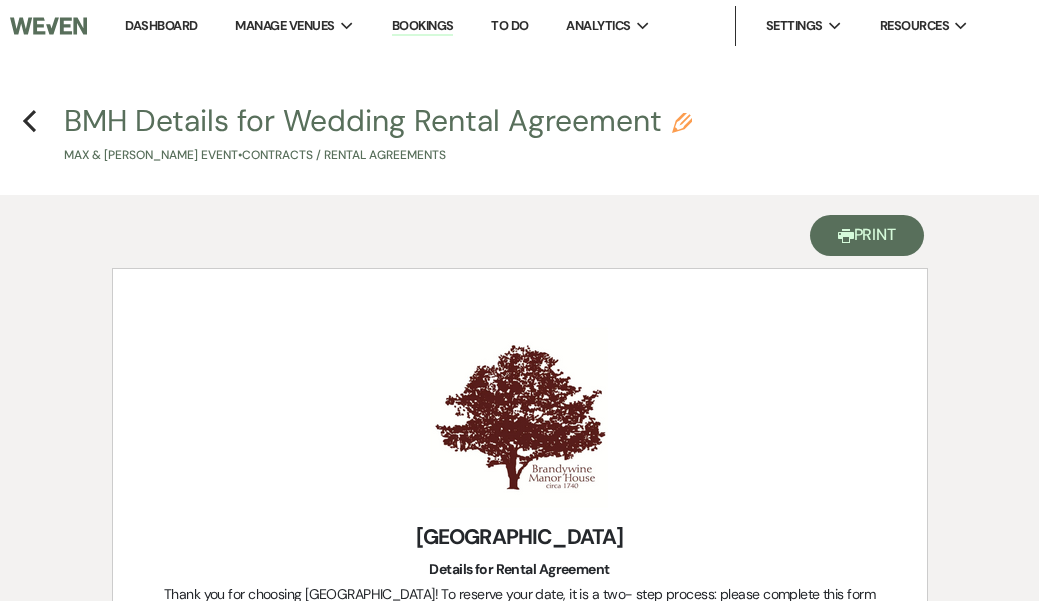 click on "Printer  Print" at bounding box center (867, 235) 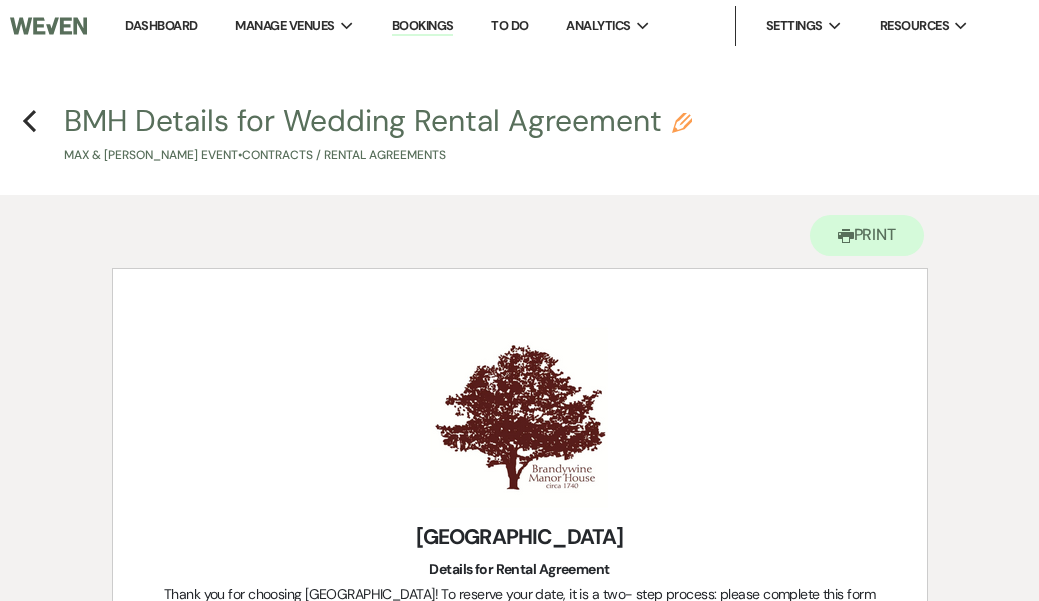 scroll, scrollTop: 0, scrollLeft: 0, axis: both 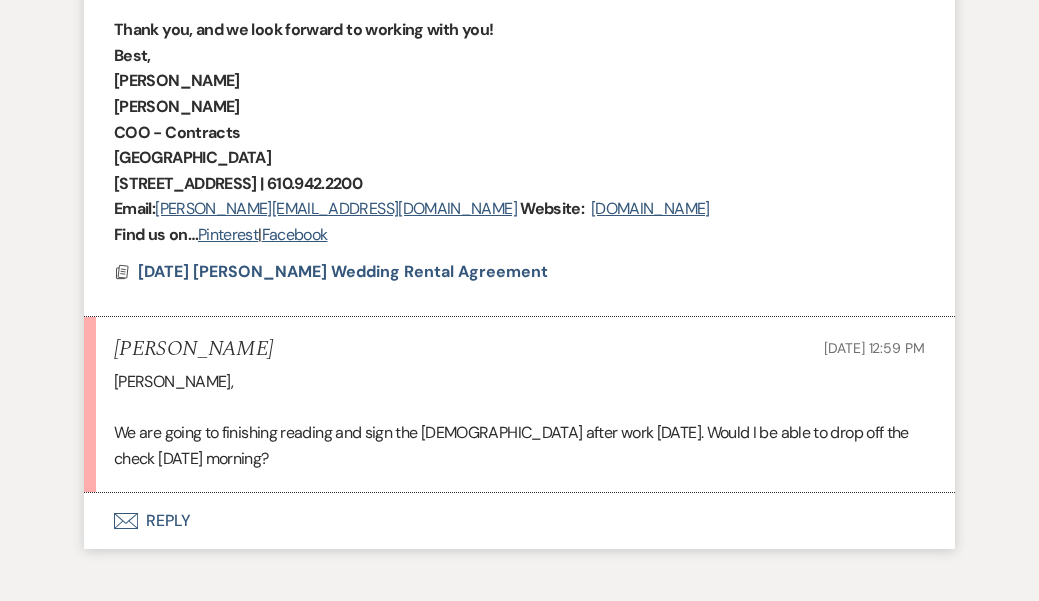 click on "Envelope Reply" at bounding box center [519, 521] 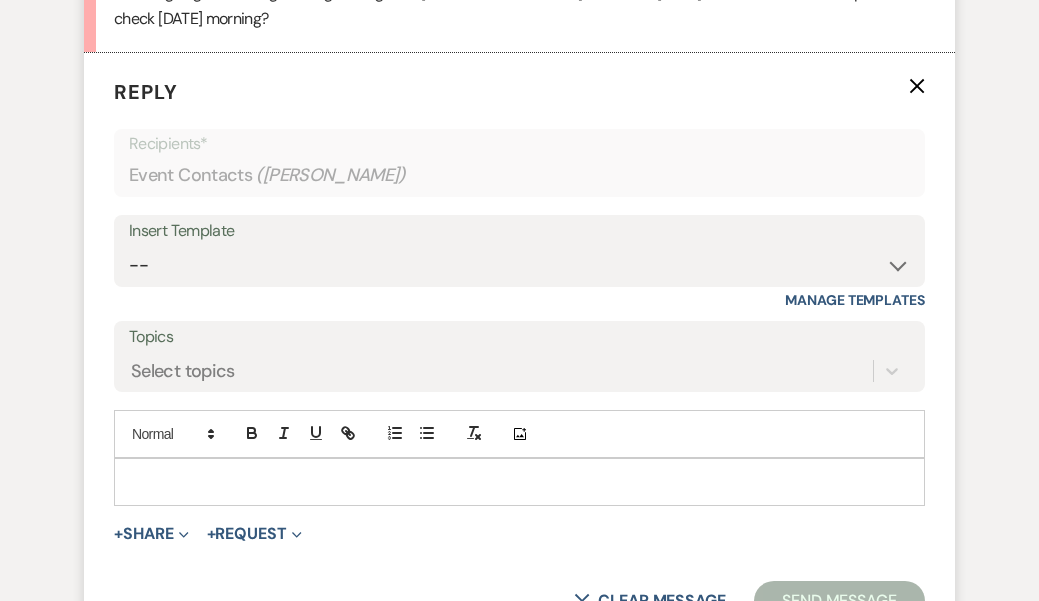scroll, scrollTop: 6542, scrollLeft: 0, axis: vertical 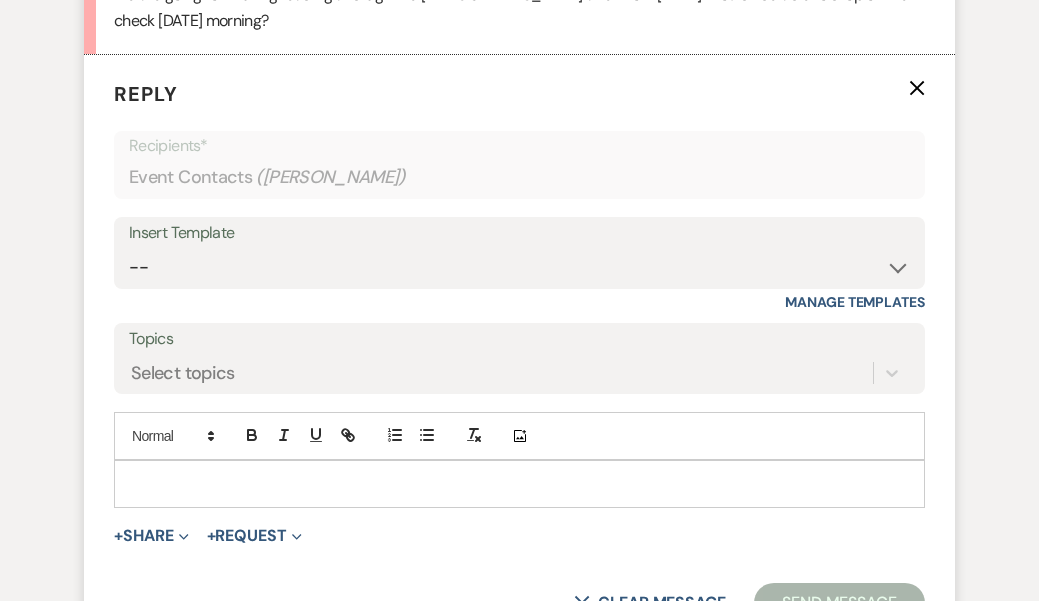 click at bounding box center (519, 484) 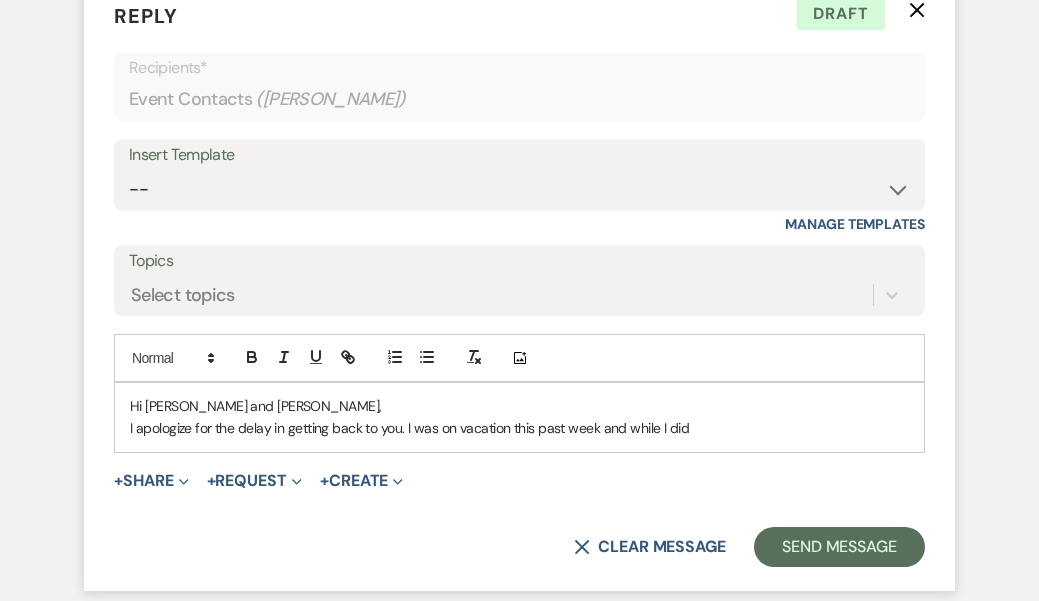 scroll, scrollTop: 6624, scrollLeft: 0, axis: vertical 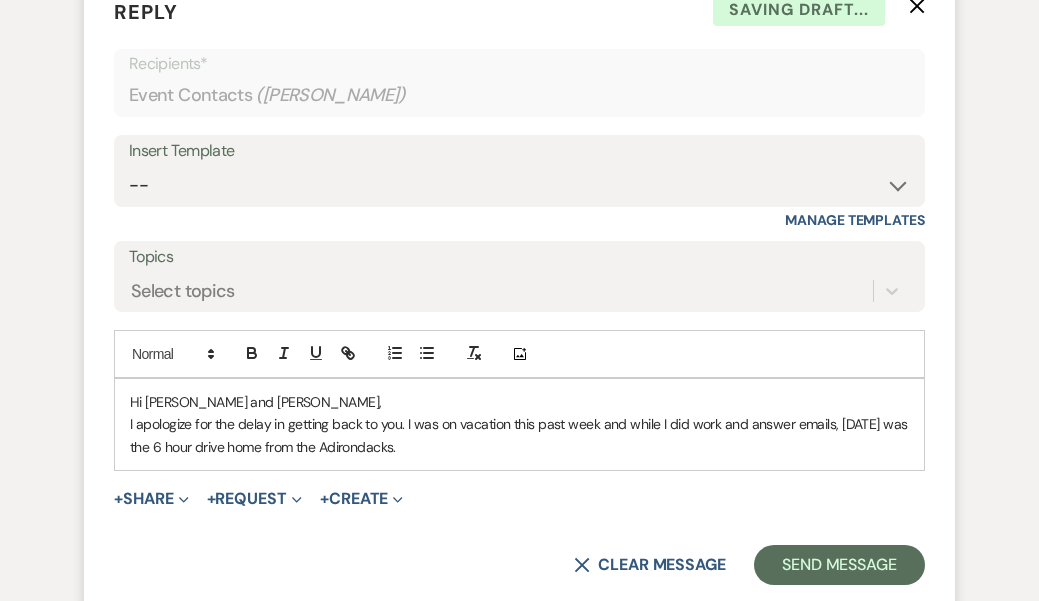 click on "I apologize for the delay in getting back to you. I was on vacation this past week and while I did work and answer emails, today was the 6 hour drive home from the Adirondacks." at bounding box center (519, 435) 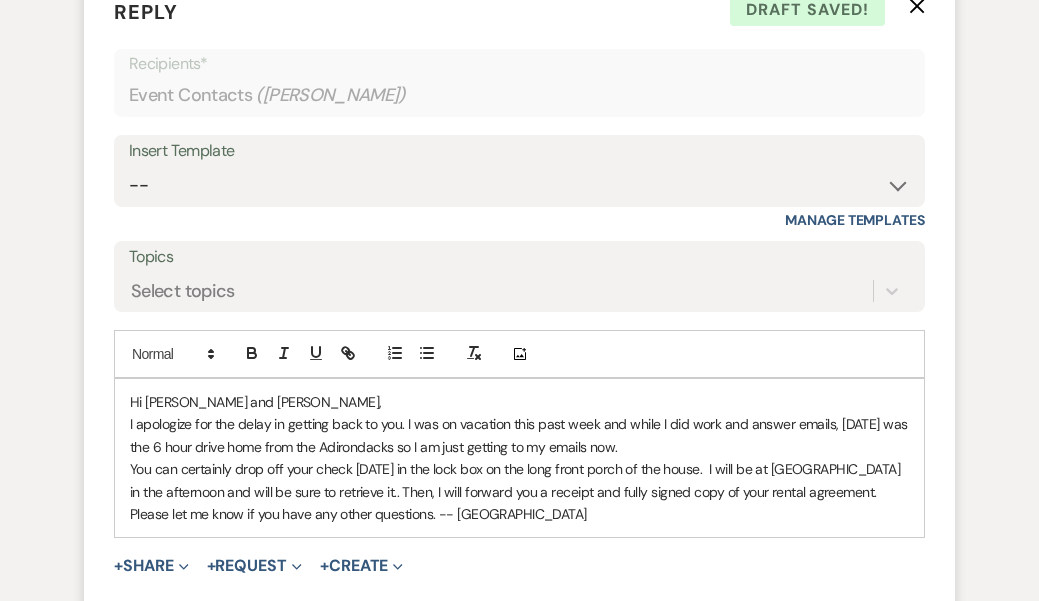 click on "Send Message" at bounding box center [839, 633] 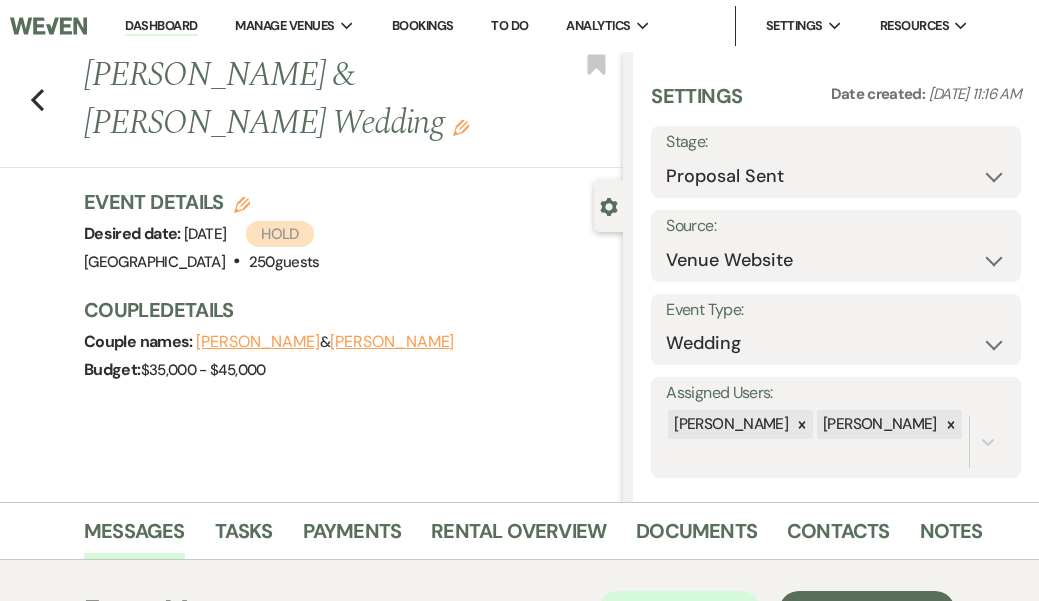 scroll, scrollTop: -5, scrollLeft: 0, axis: vertical 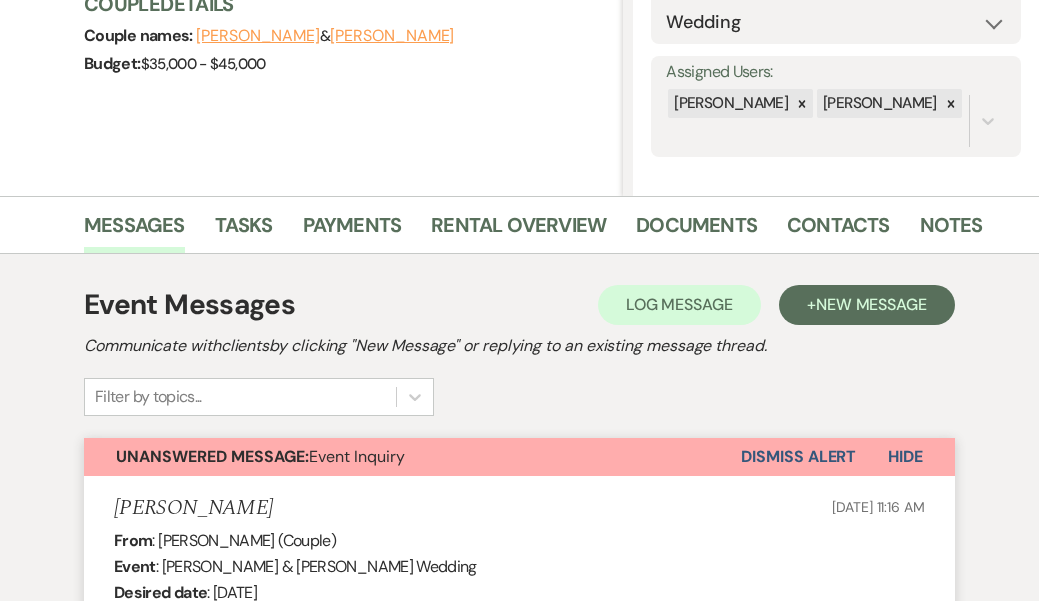 click on "Dismiss Alert" at bounding box center (798, 457) 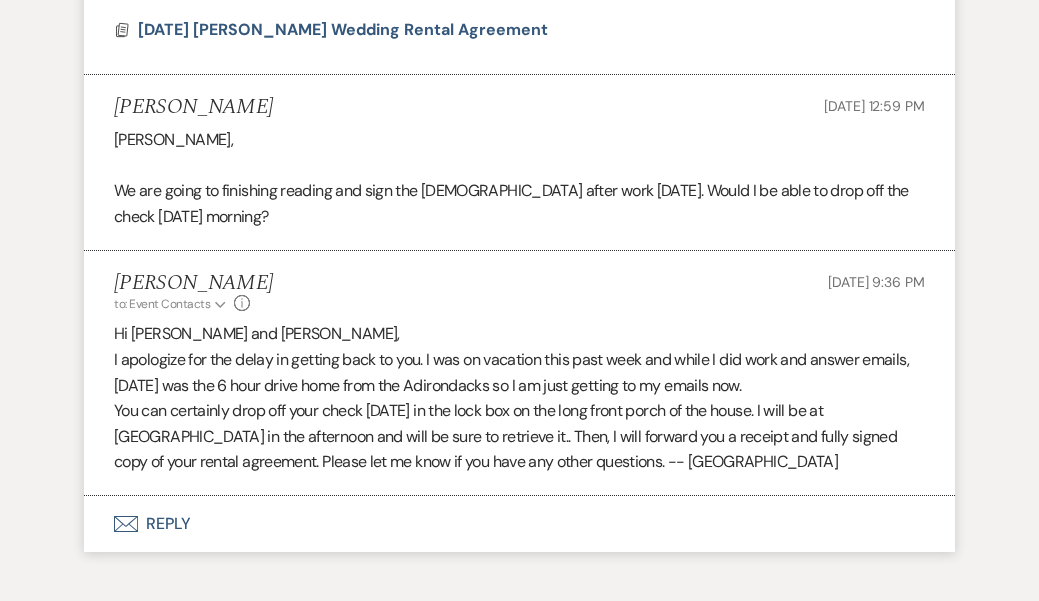 scroll, scrollTop: 6345, scrollLeft: 0, axis: vertical 